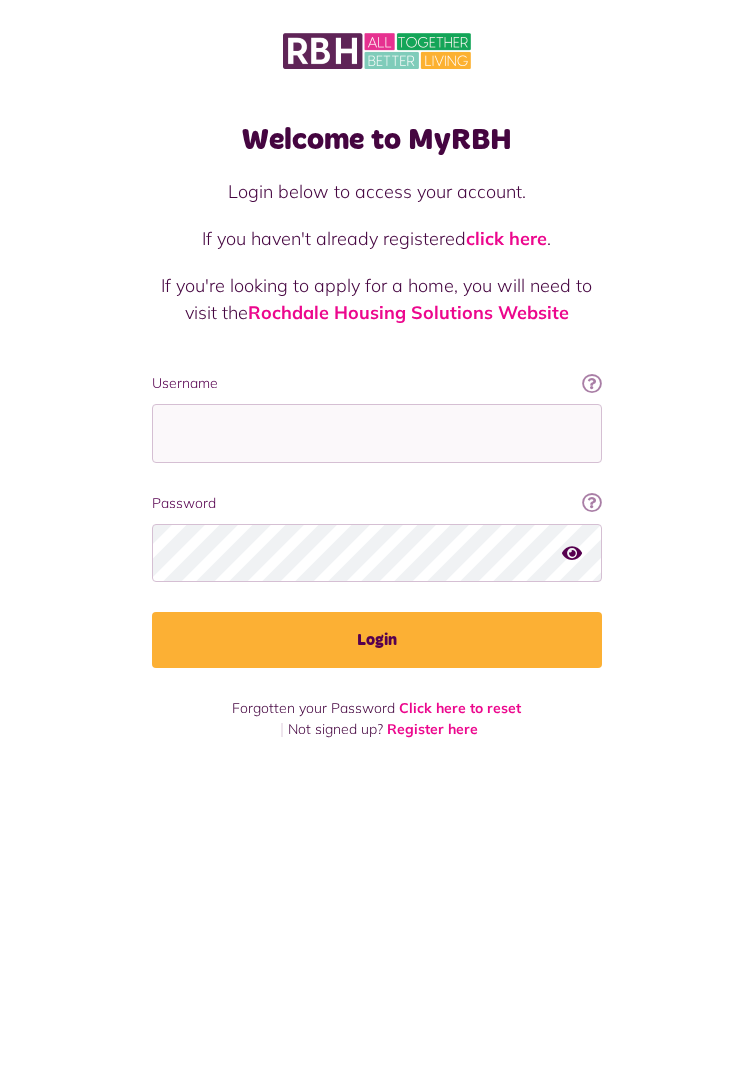 scroll, scrollTop: 0, scrollLeft: 0, axis: both 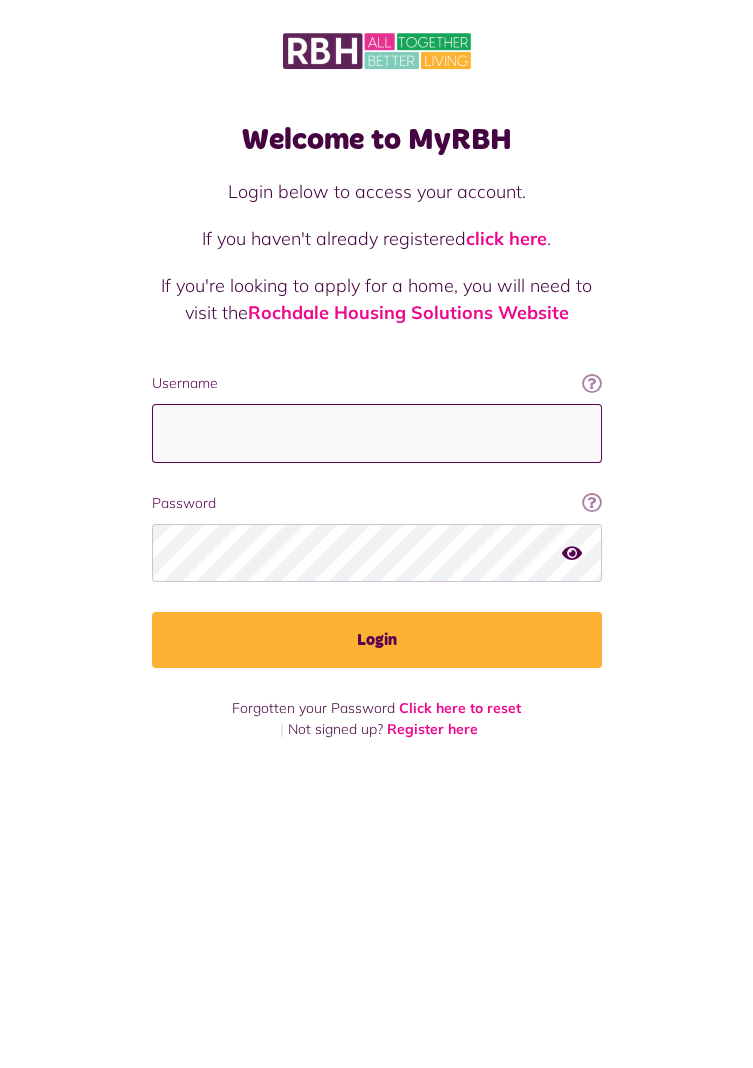 click on "Username" at bounding box center [377, 433] 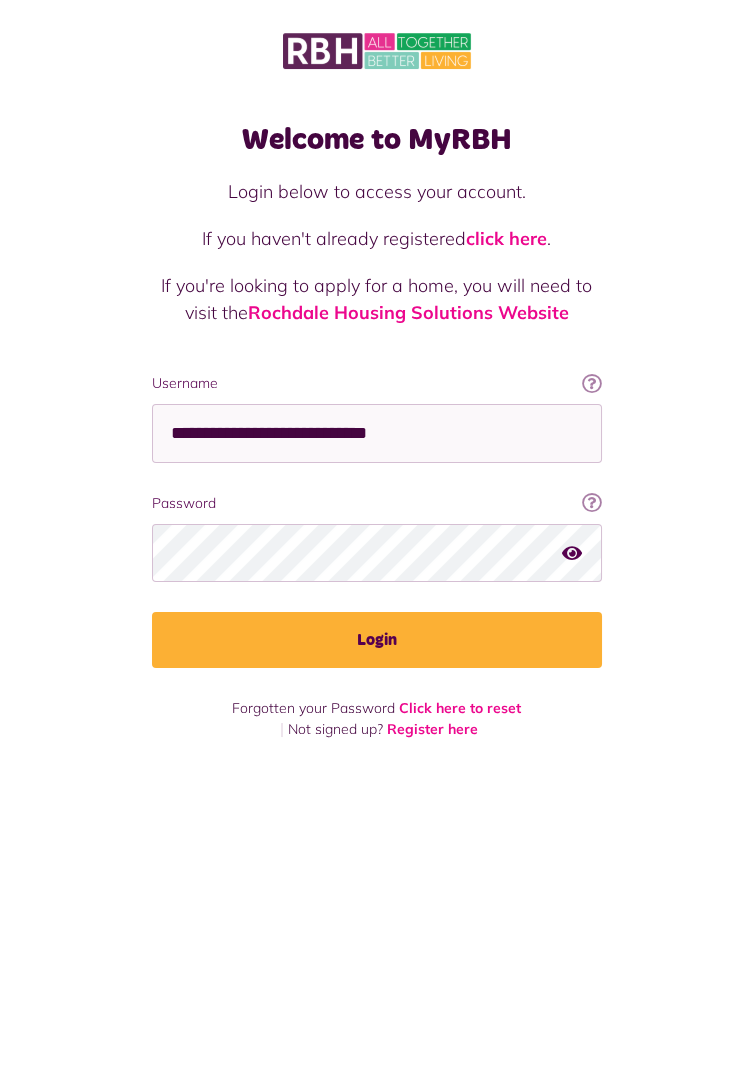 click on "Login" at bounding box center (377, 640) 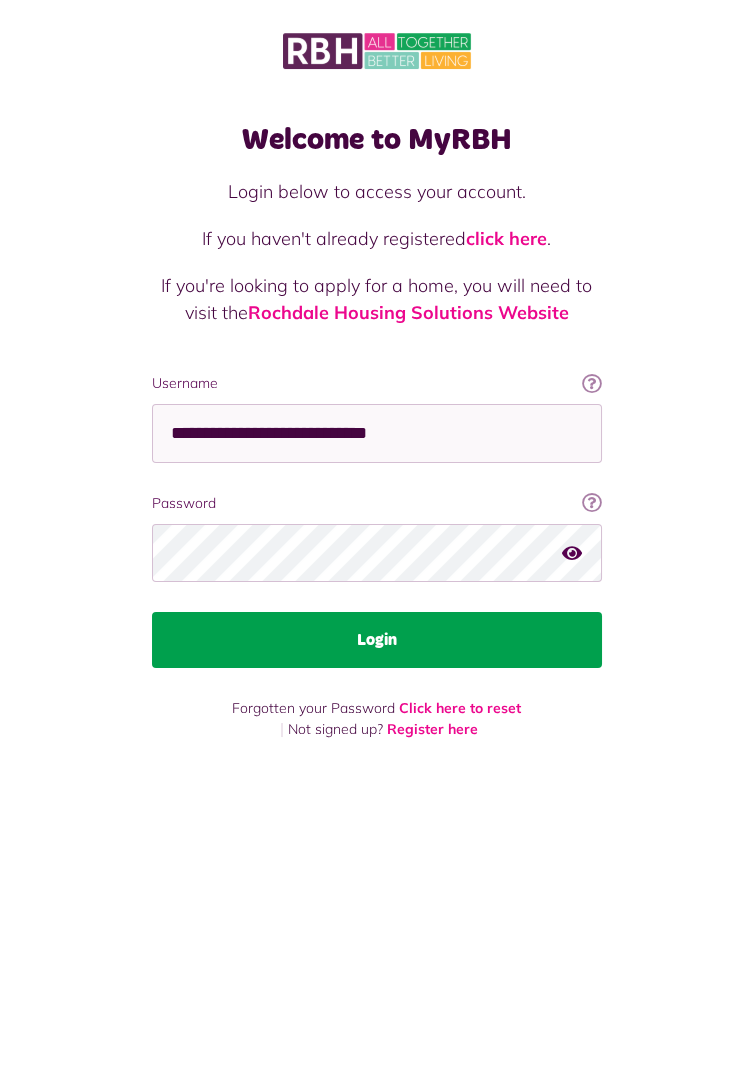 click on "Login" at bounding box center (377, 640) 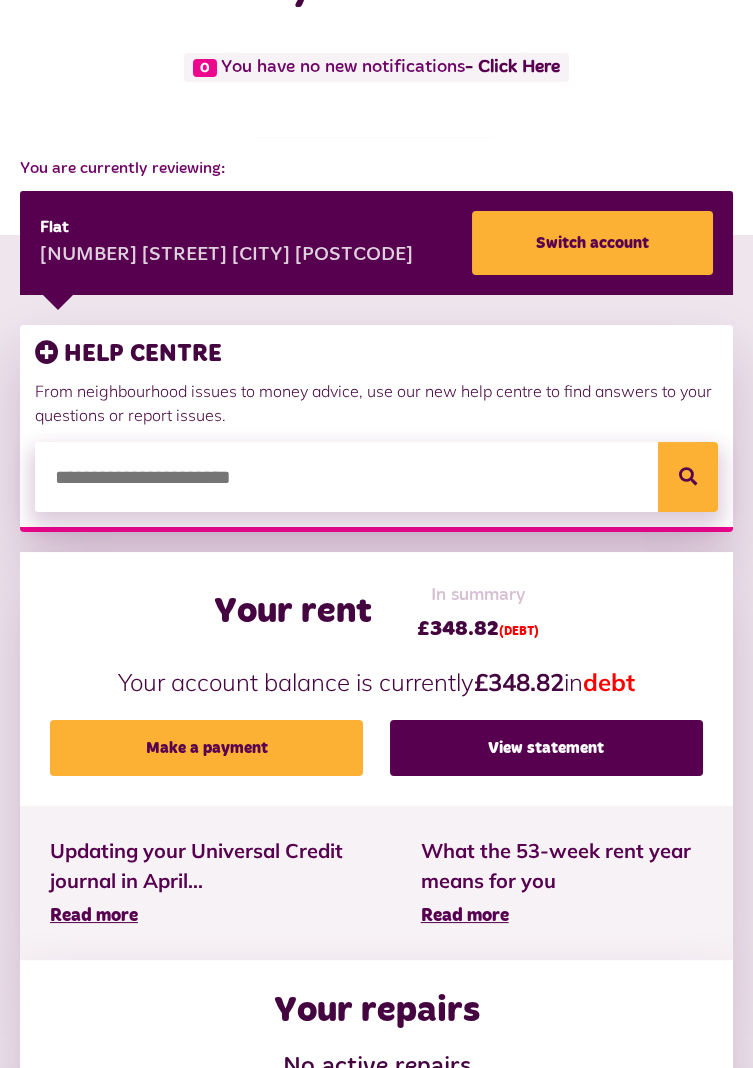 scroll, scrollTop: 162, scrollLeft: 0, axis: vertical 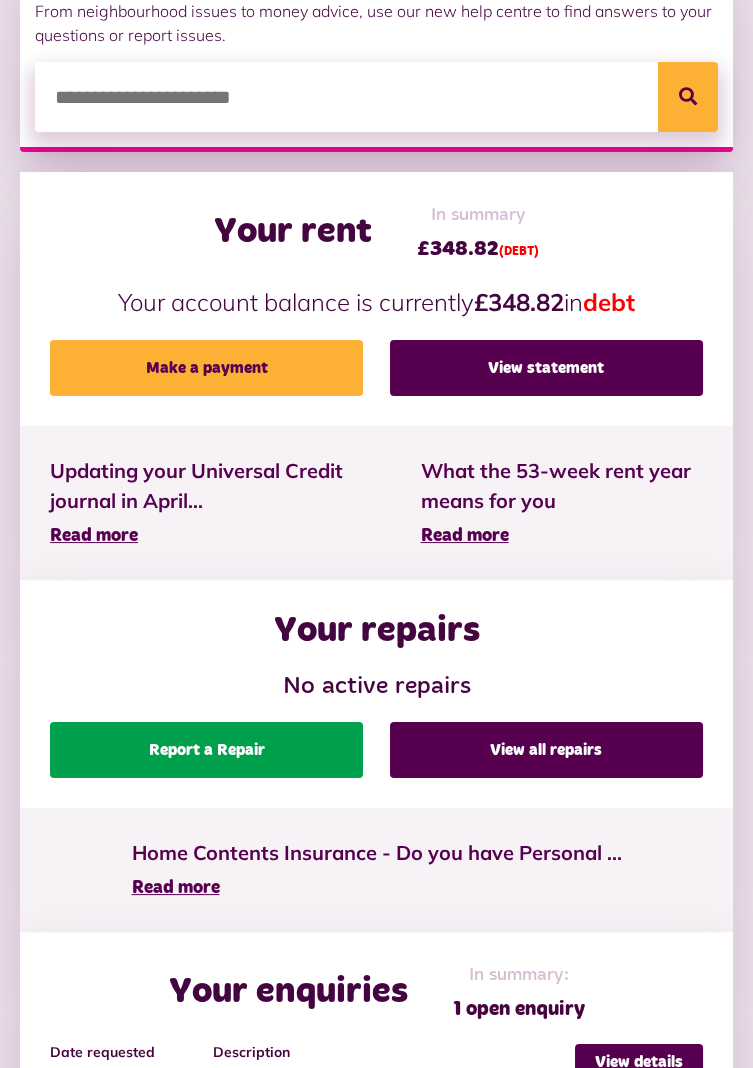 click on "Report a Repair" at bounding box center (206, 750) 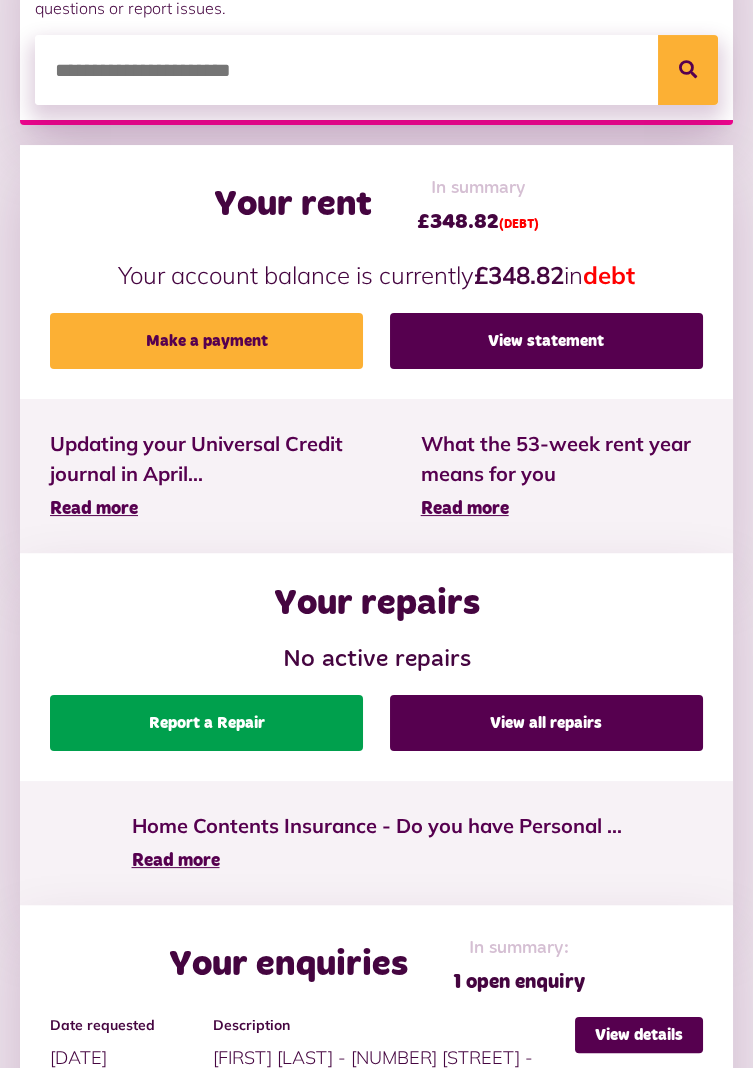 scroll, scrollTop: 597, scrollLeft: 0, axis: vertical 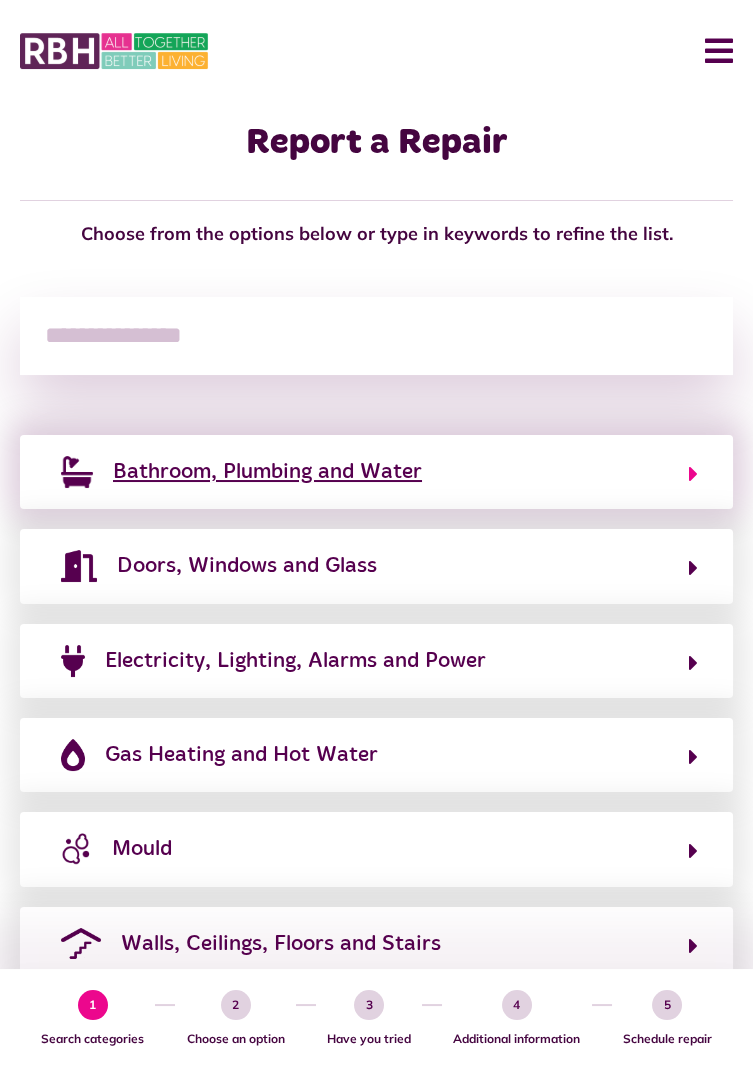 click 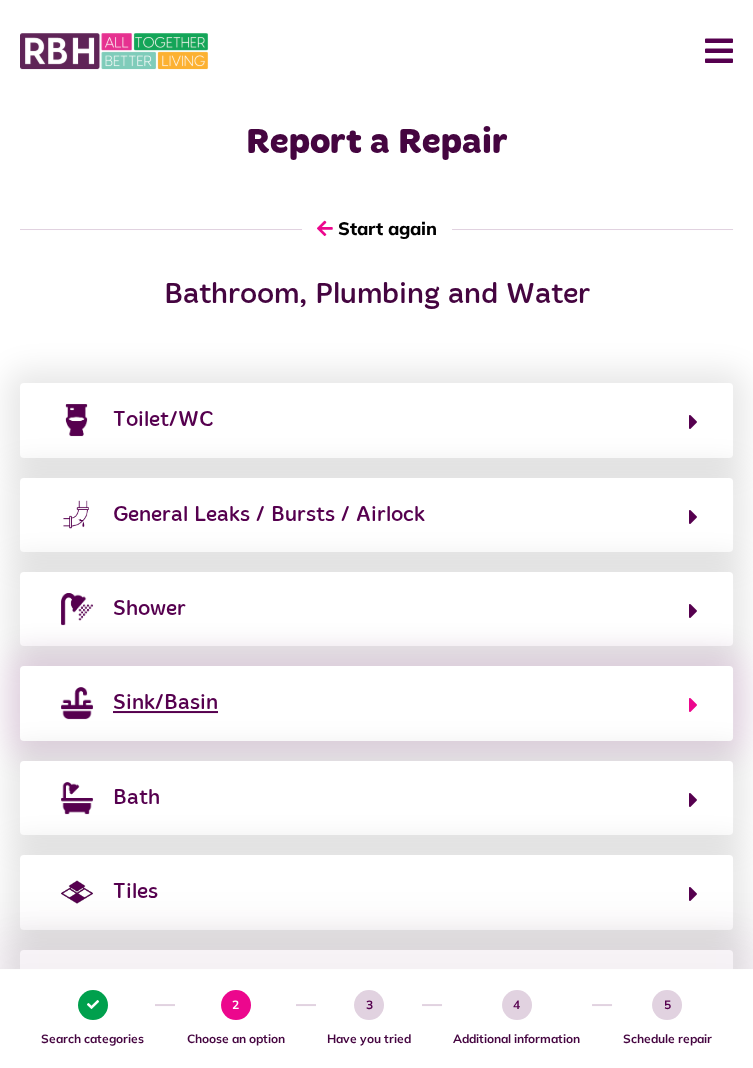 click 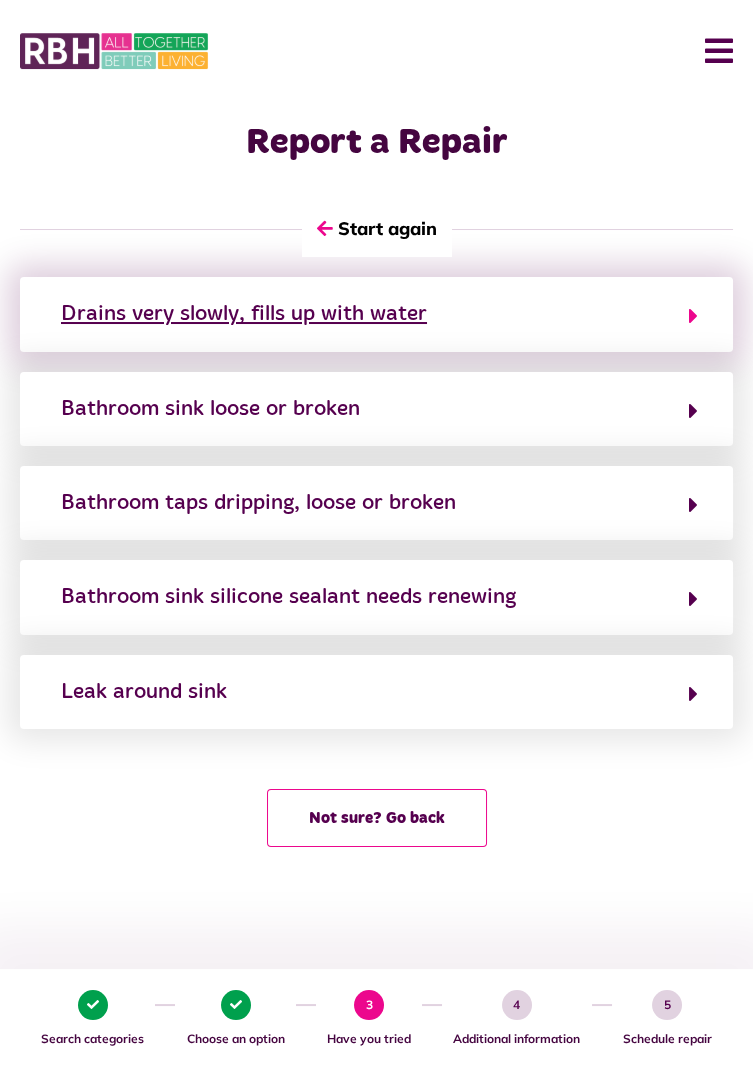 click 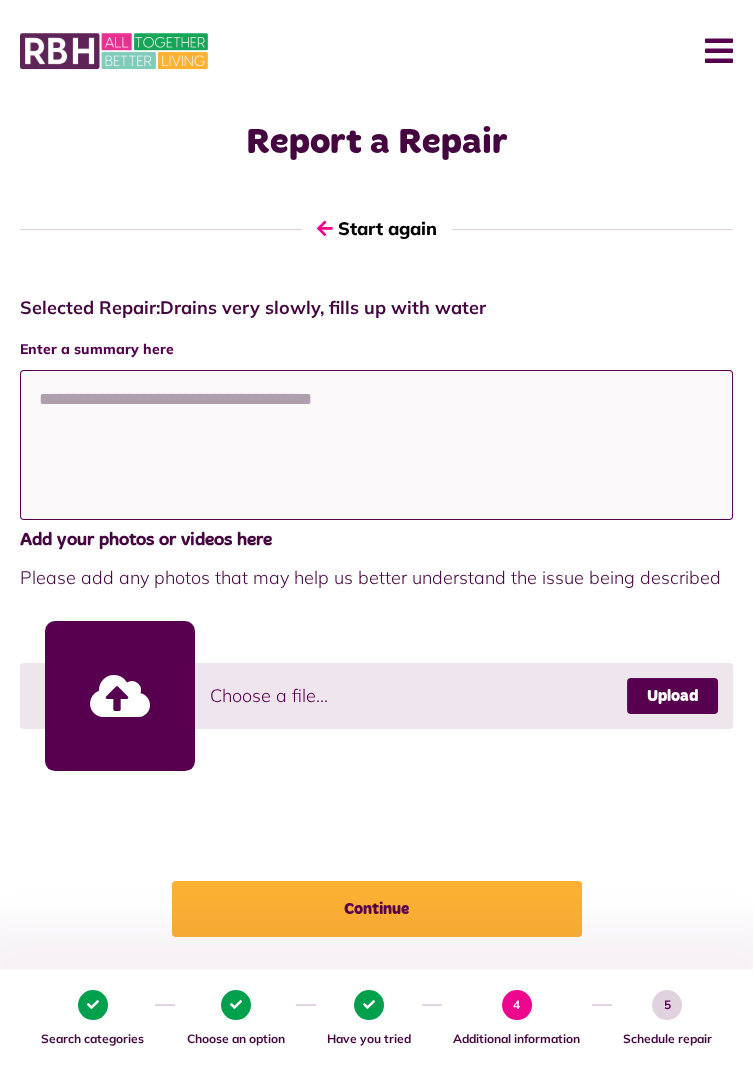click 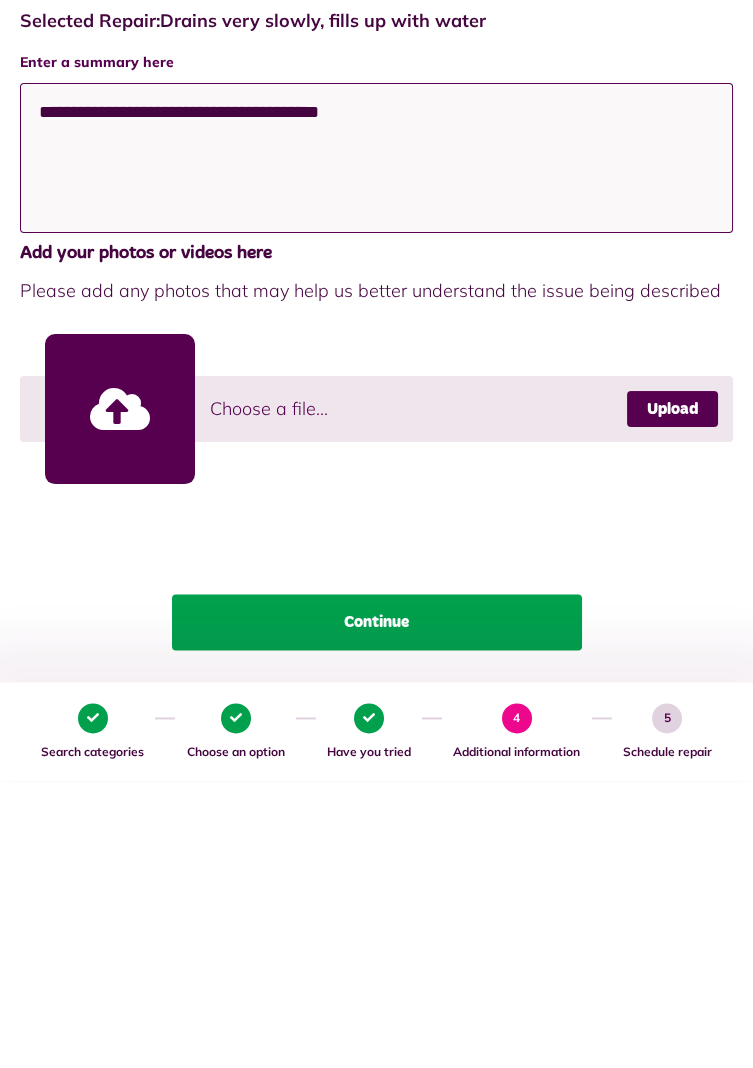 type on "**********" 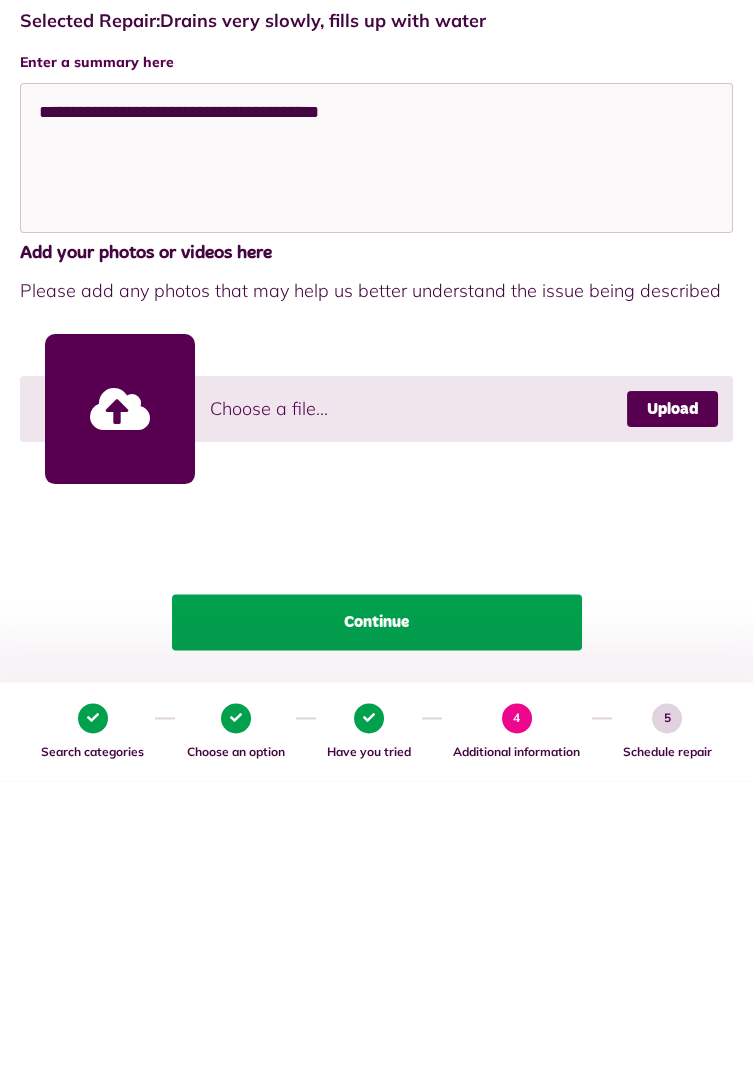 click on "Continue" 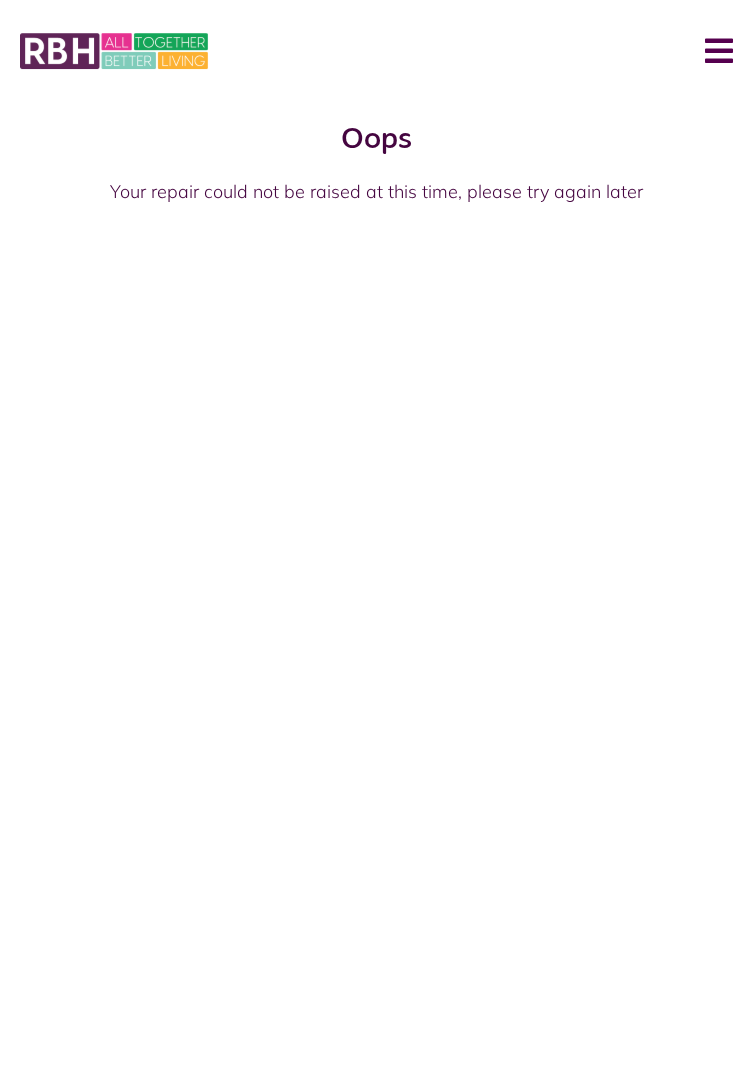 click on "Menu" at bounding box center [711, 51] 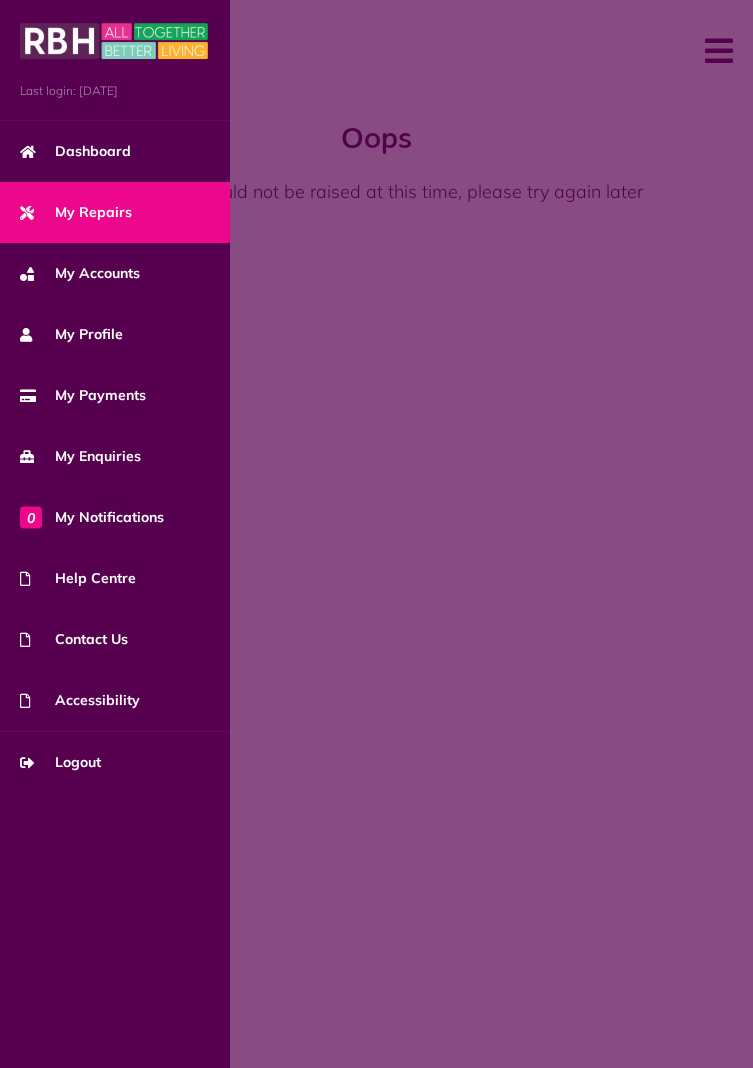 click on "My Repairs" at bounding box center [76, 212] 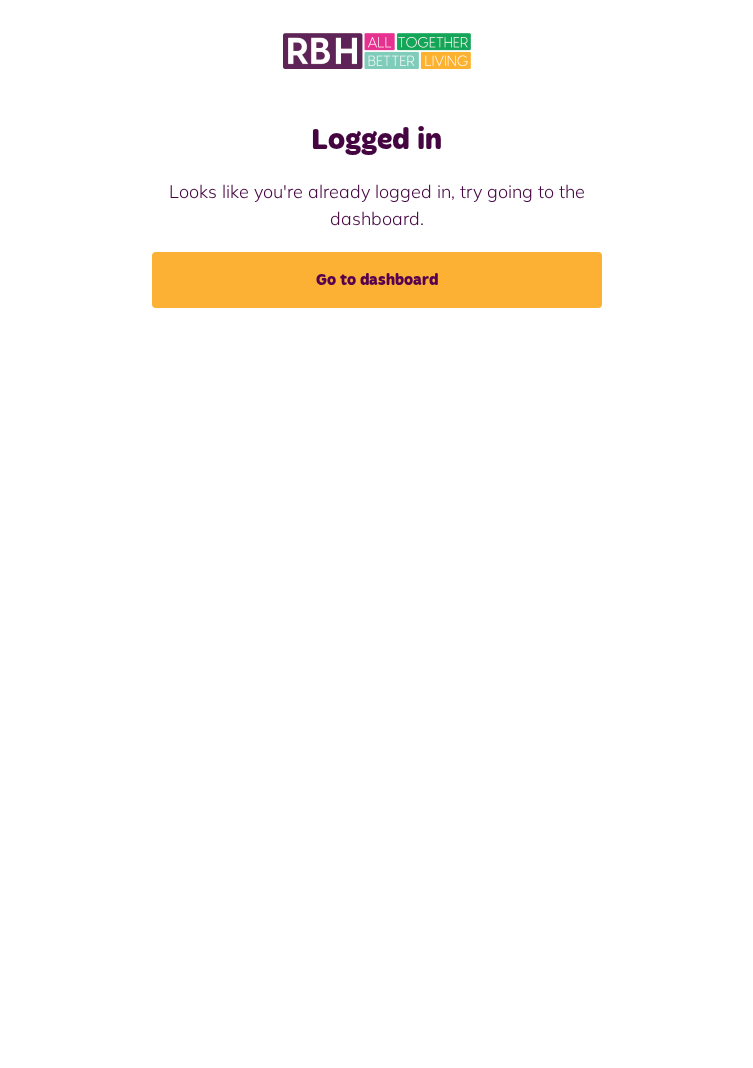 scroll, scrollTop: 0, scrollLeft: 0, axis: both 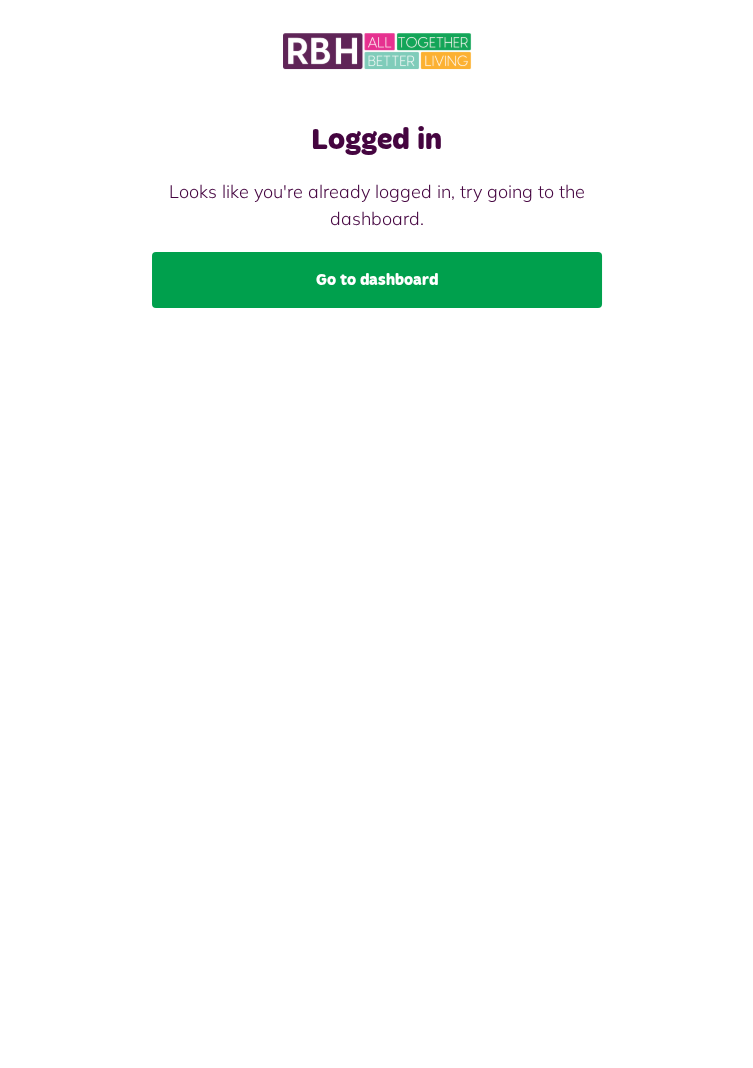 click on "Go to dashboard" at bounding box center (377, 280) 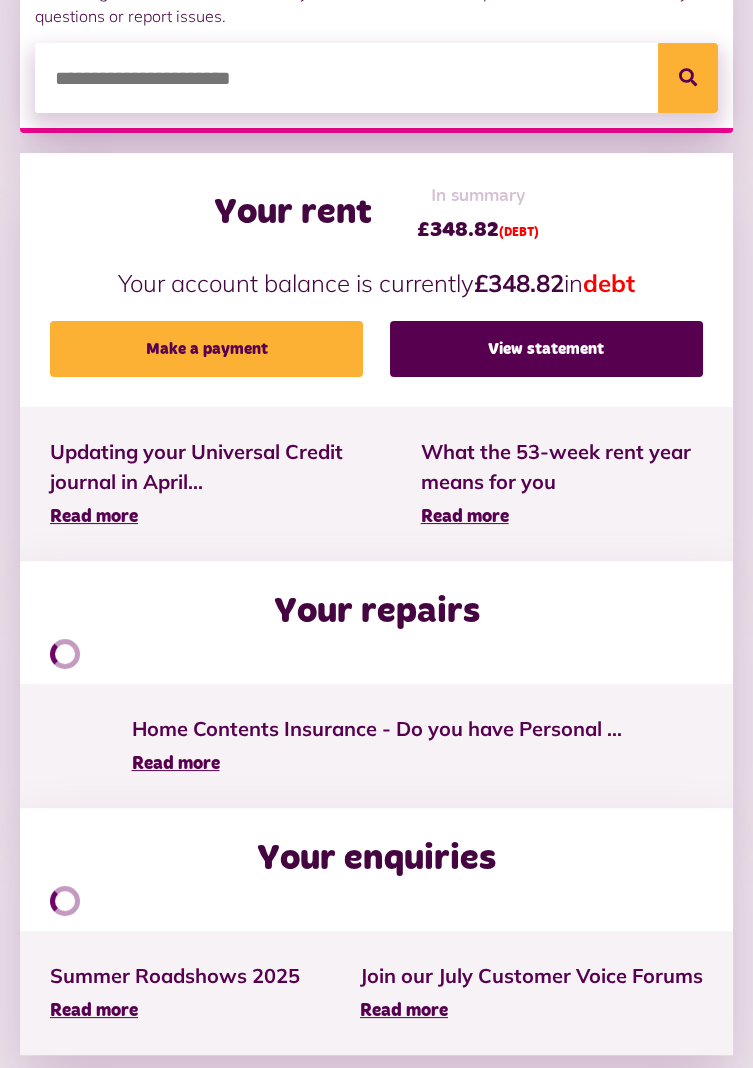 scroll, scrollTop: 560, scrollLeft: 0, axis: vertical 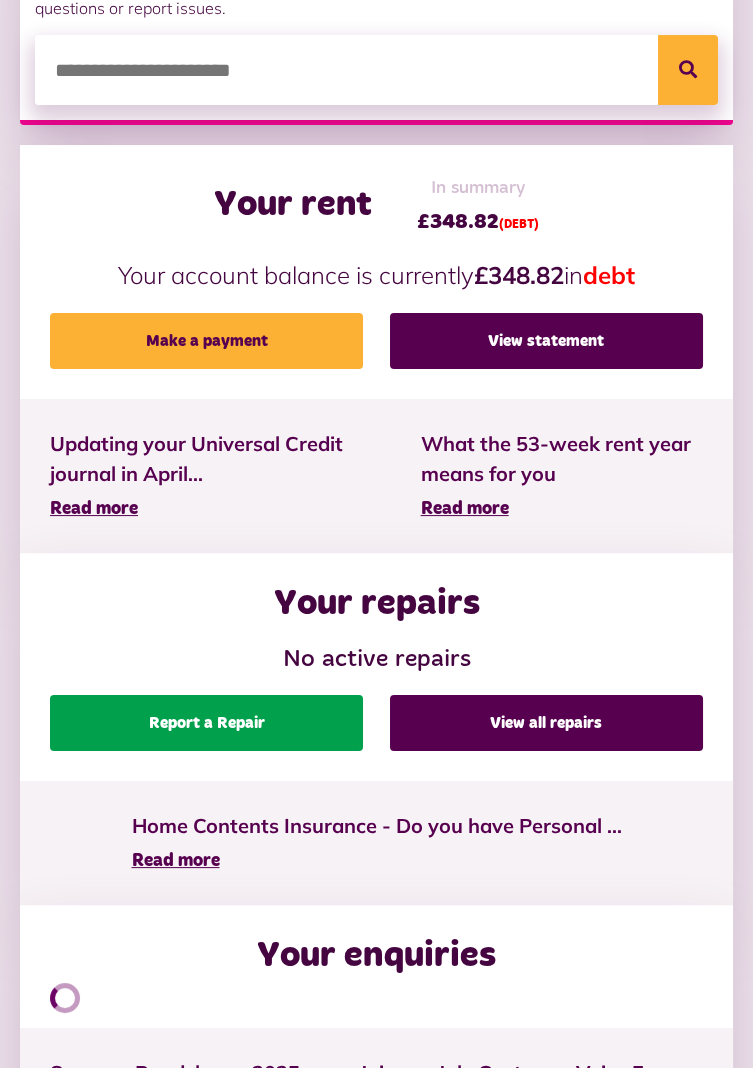 click on "Report a Repair" at bounding box center (206, 723) 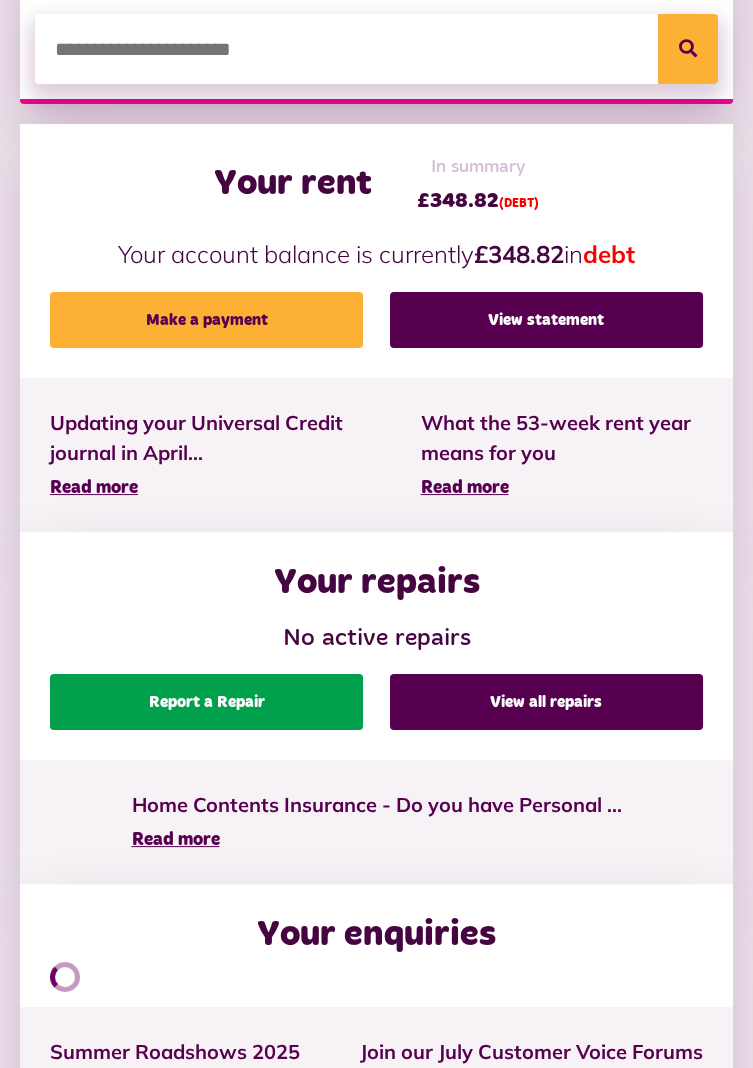 scroll, scrollTop: 692, scrollLeft: 0, axis: vertical 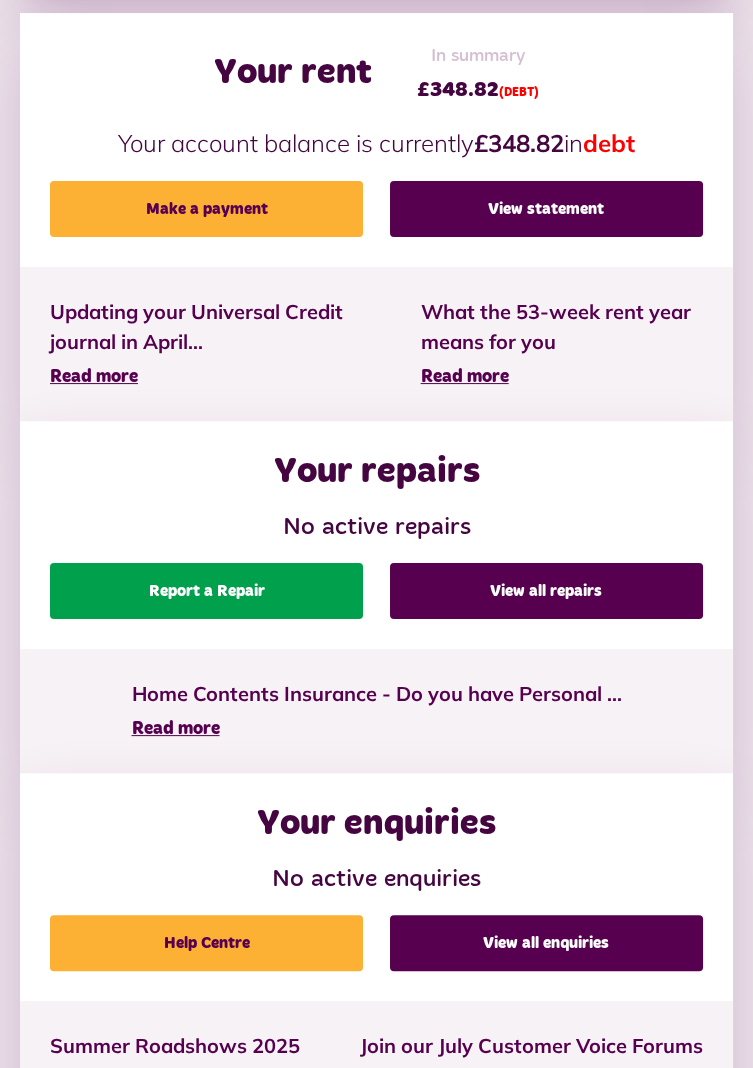 click on "Report a Repair" at bounding box center (206, 591) 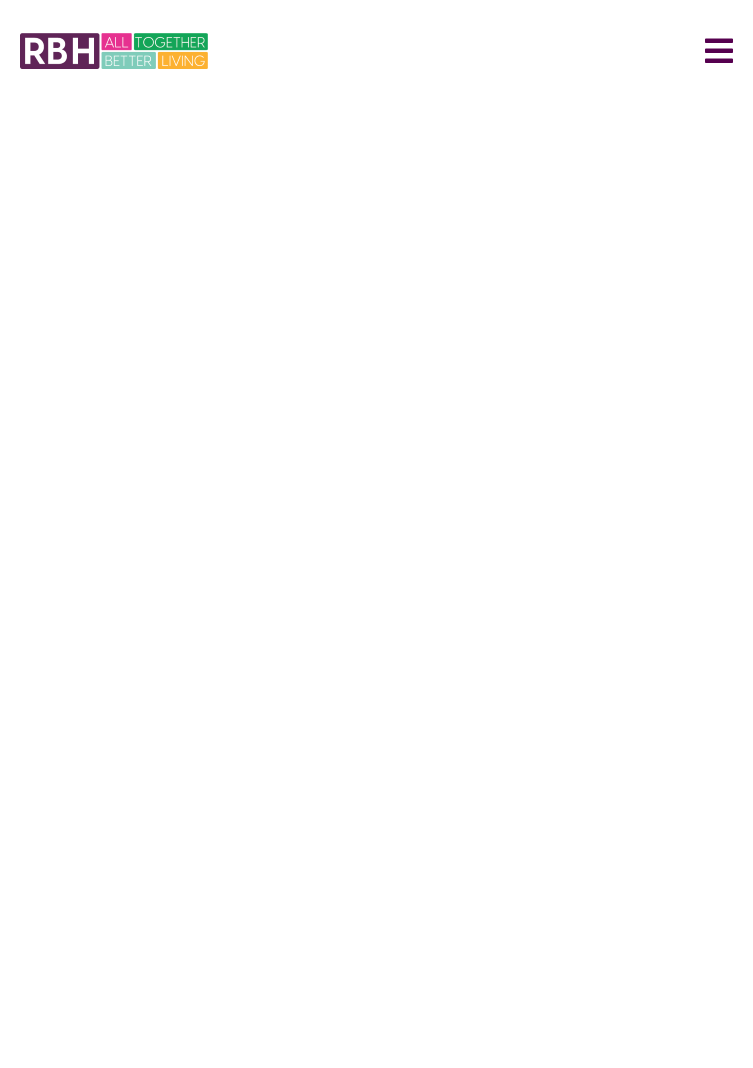 scroll, scrollTop: 0, scrollLeft: 0, axis: both 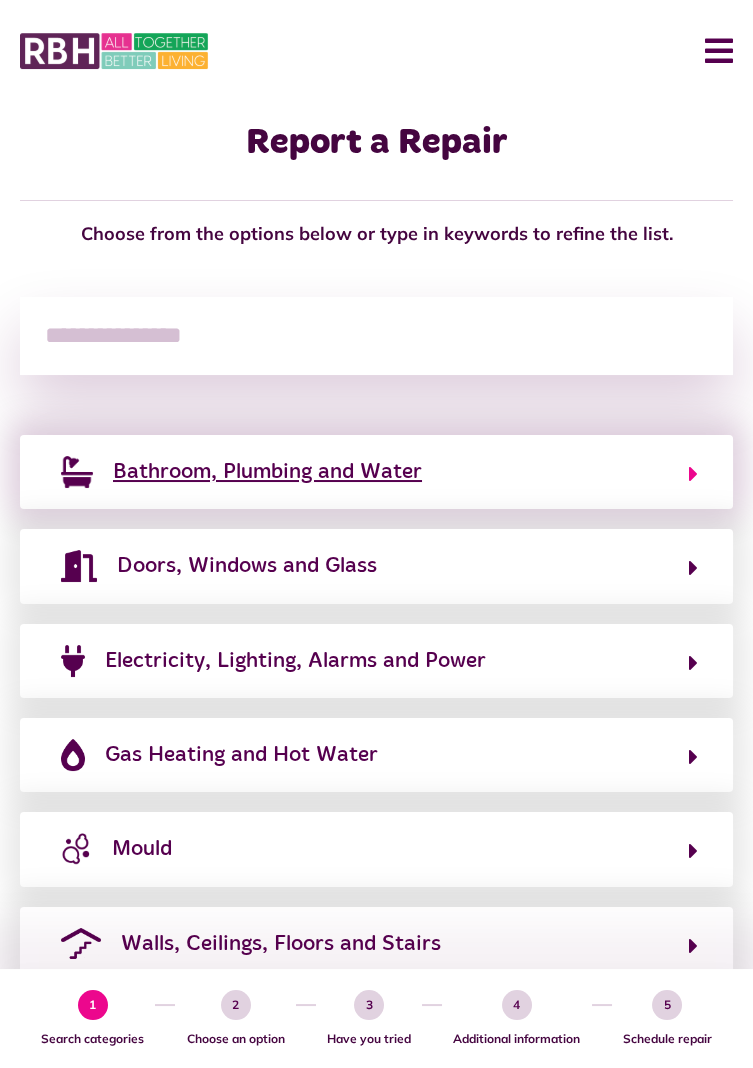 click 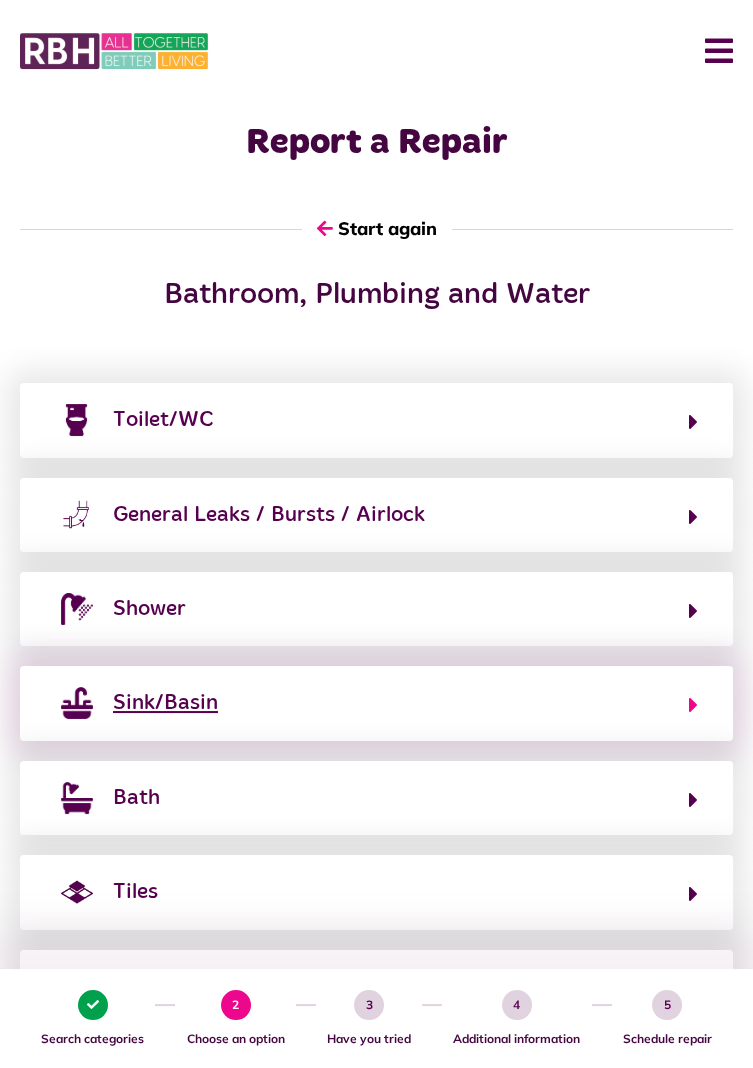click 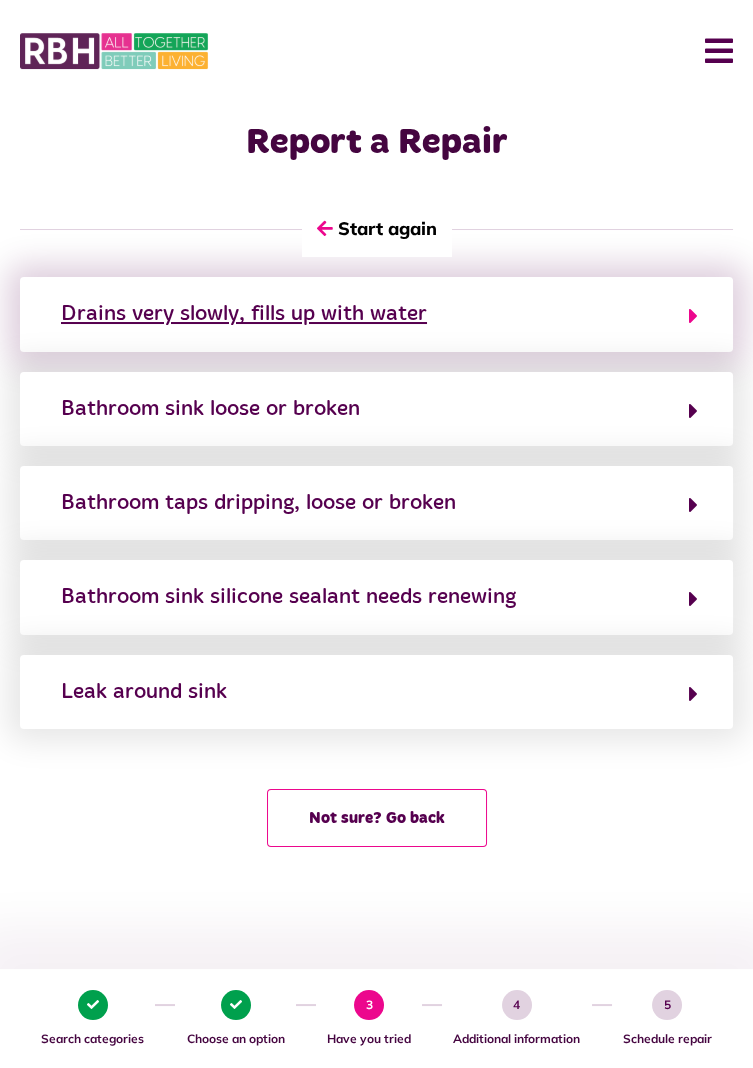 click 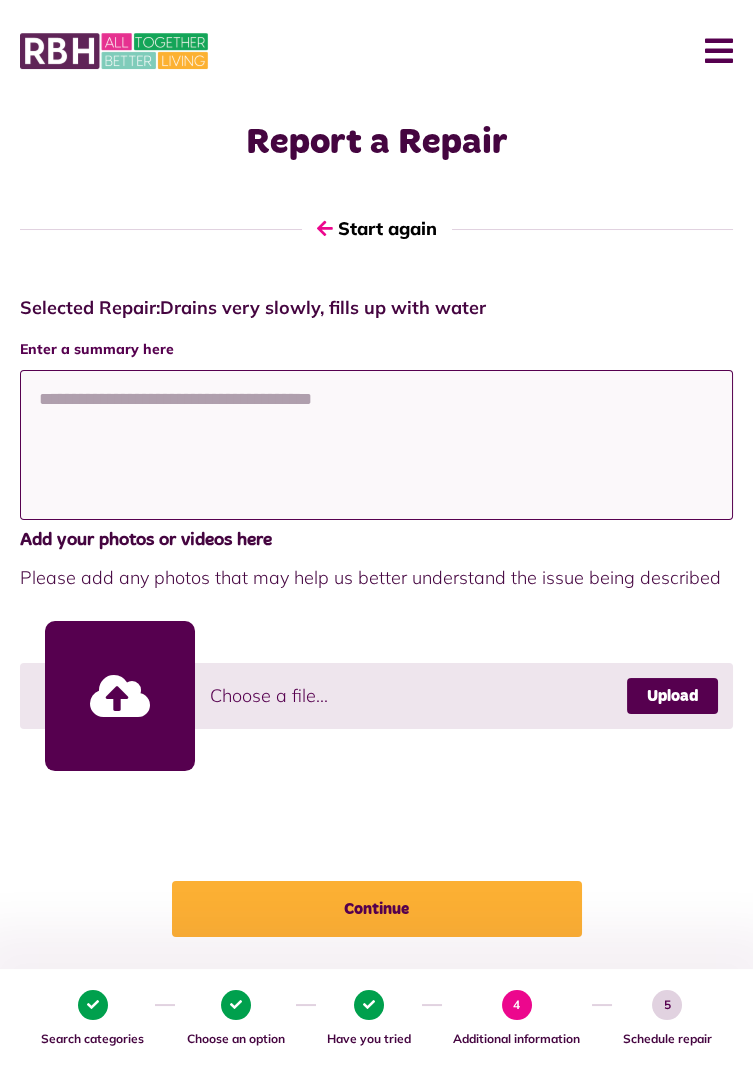 click 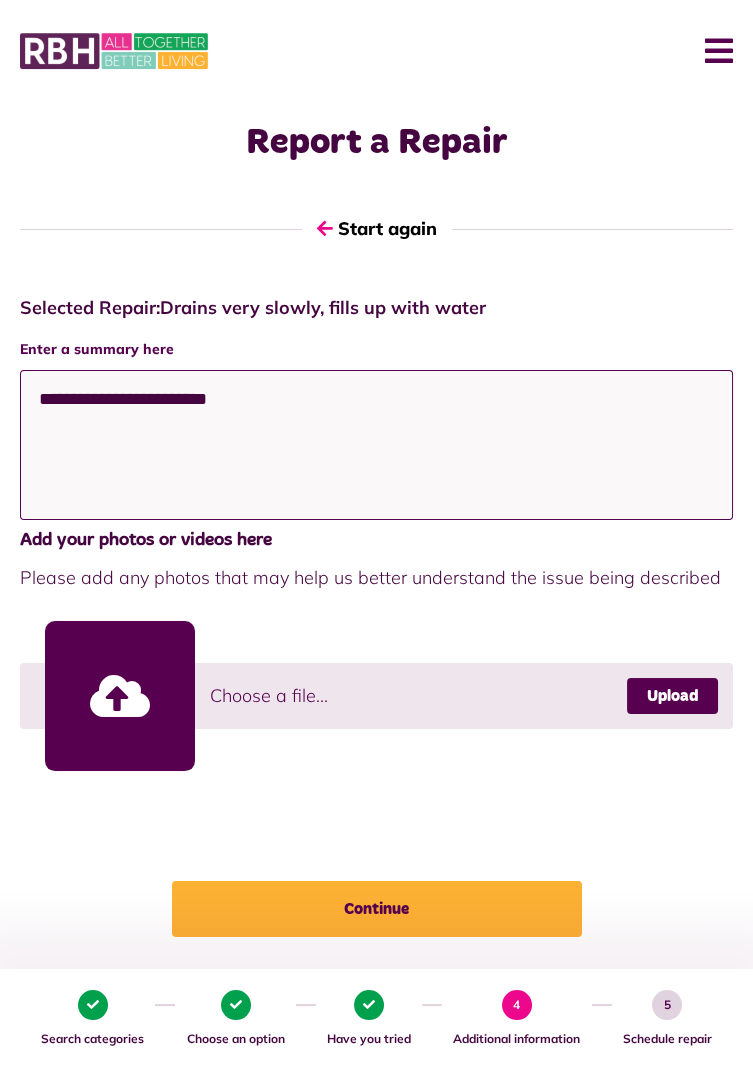 click on "**********" 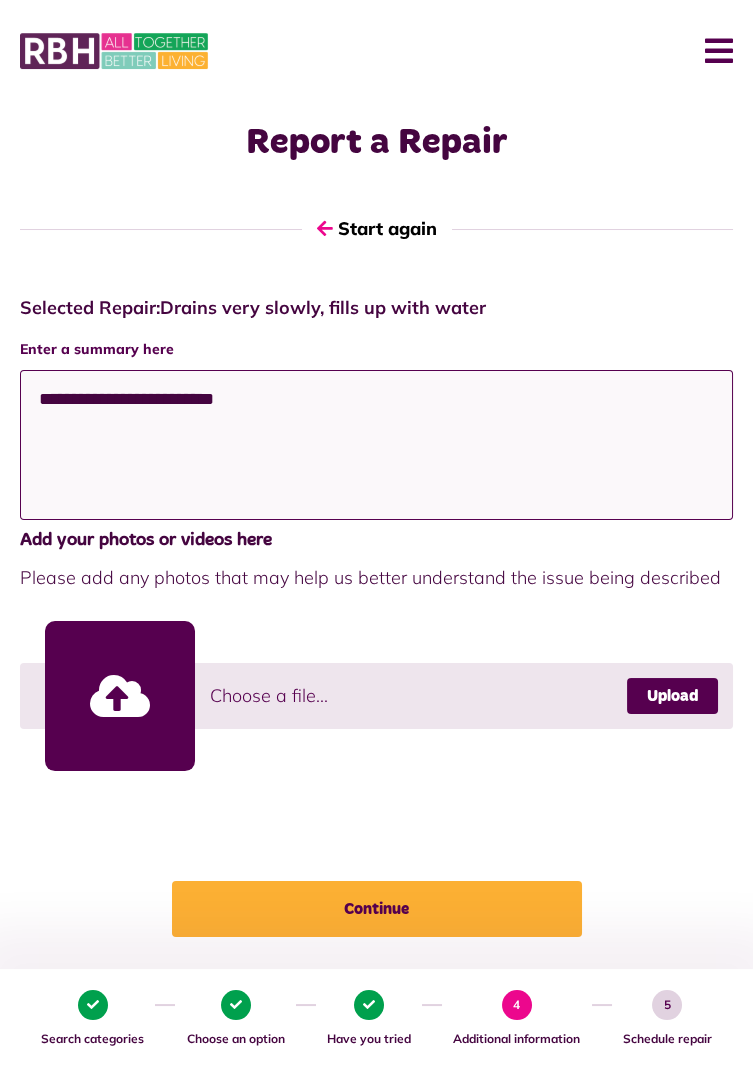click on "**********" 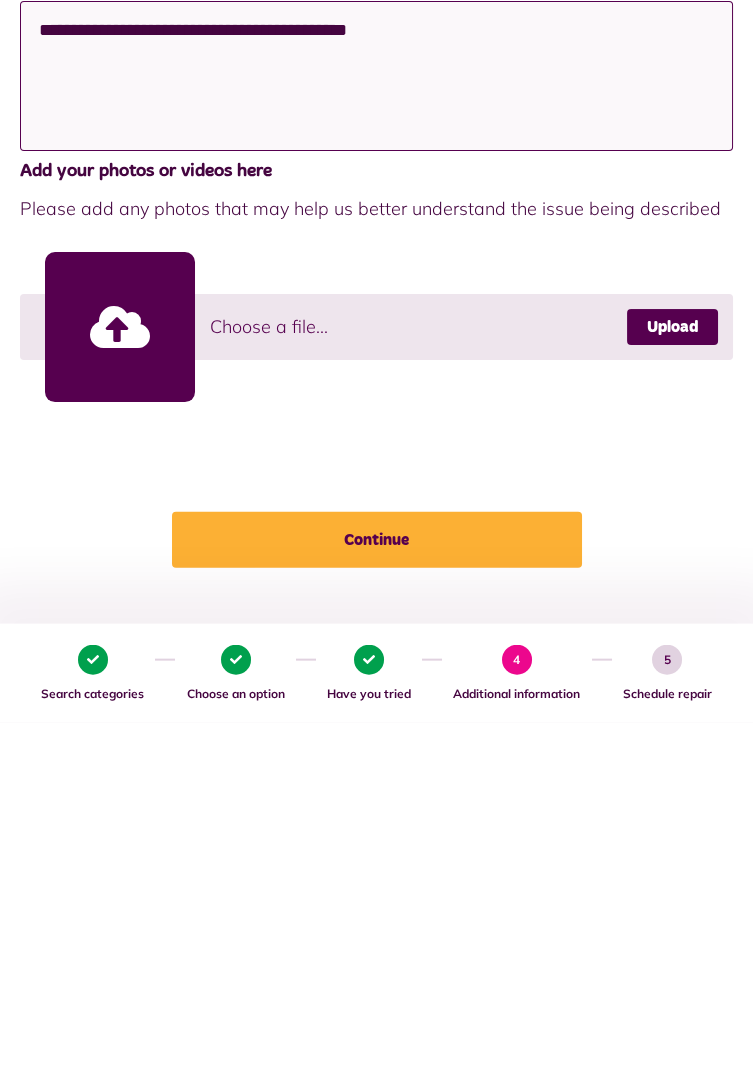 scroll, scrollTop: 26, scrollLeft: 0, axis: vertical 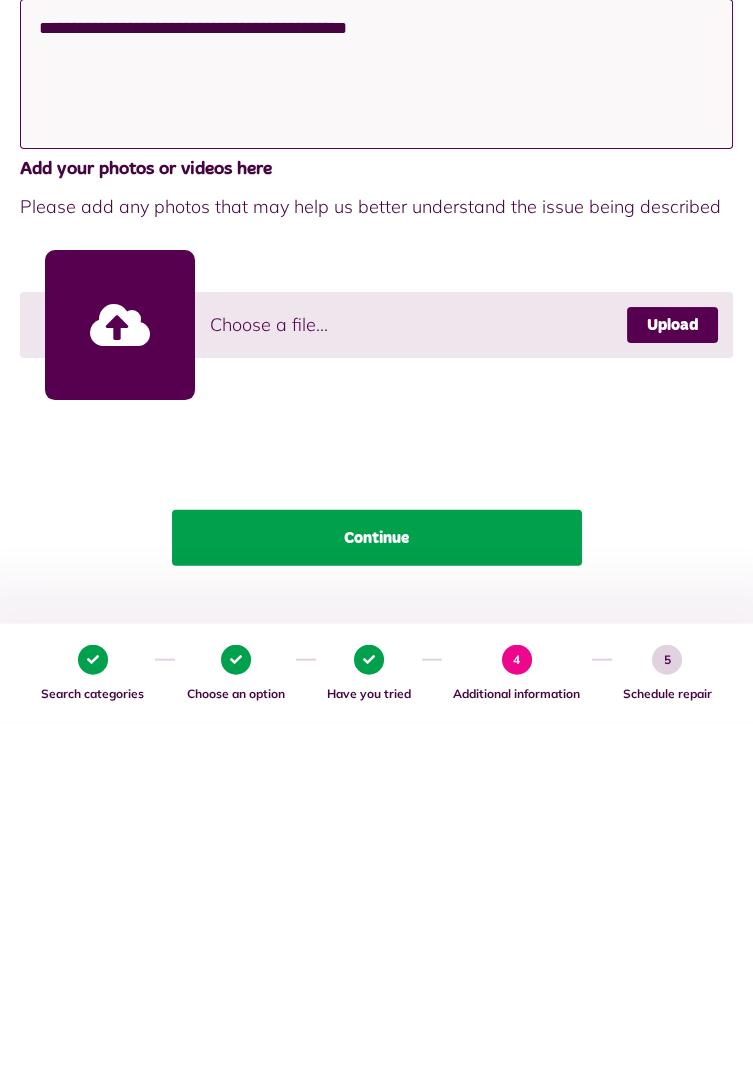 type on "**********" 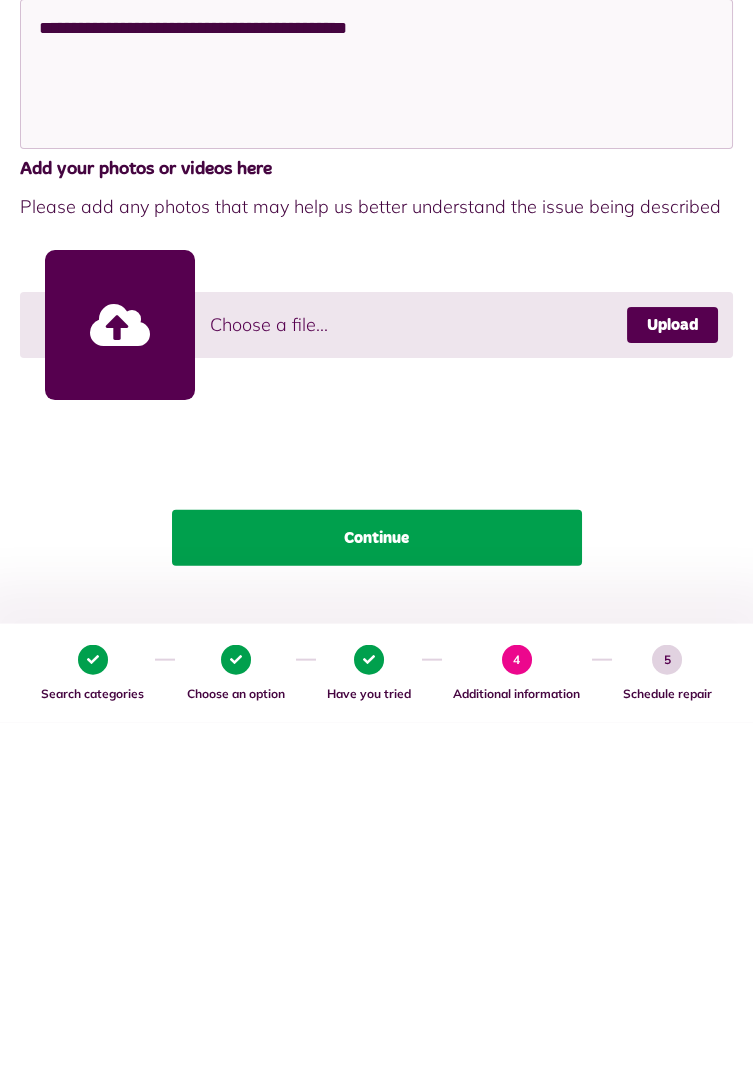 click on "Continue" 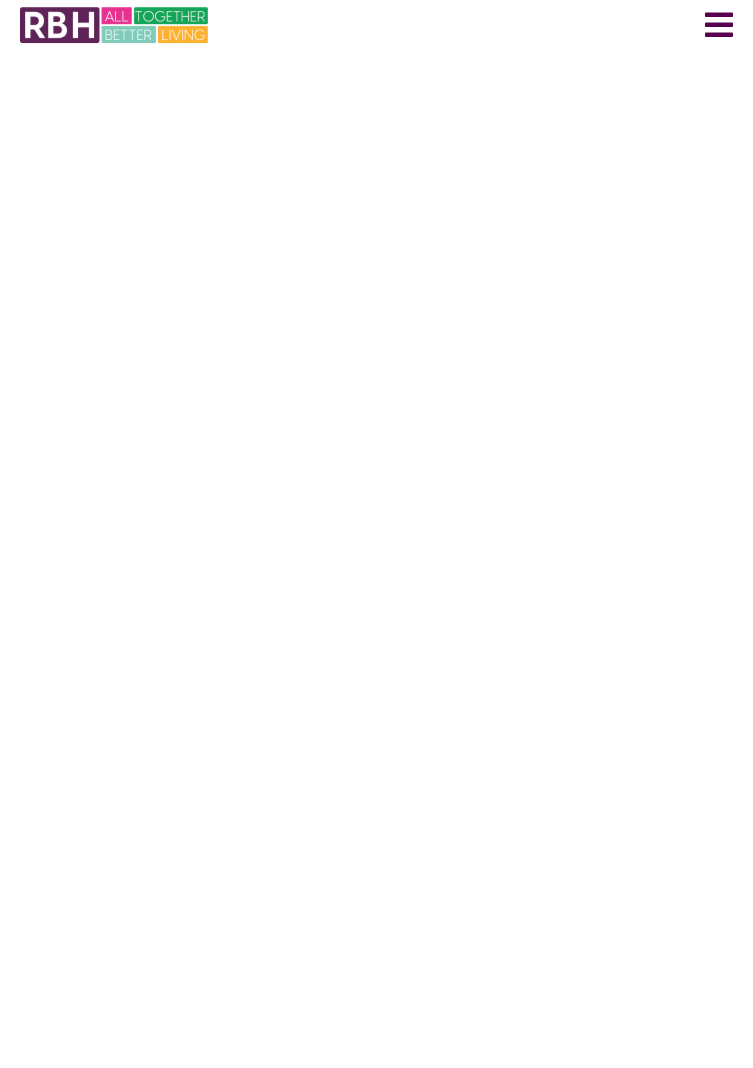 scroll, scrollTop: 0, scrollLeft: 0, axis: both 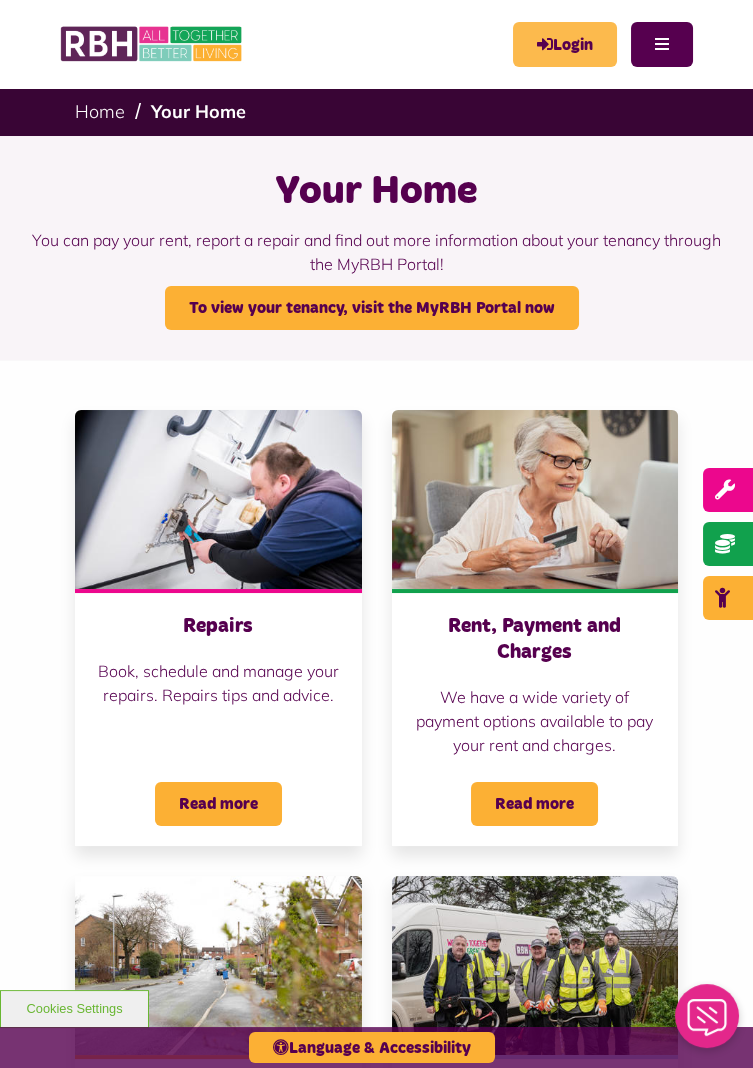 click on "Login" at bounding box center (565, 44) 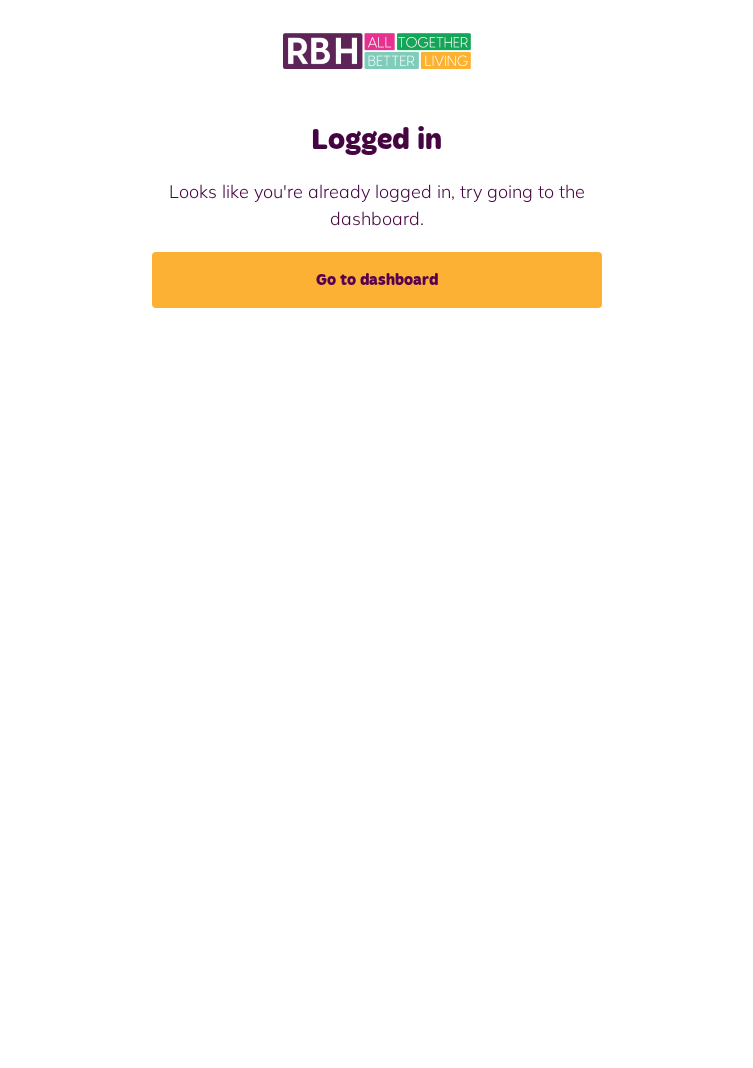 scroll, scrollTop: 0, scrollLeft: 0, axis: both 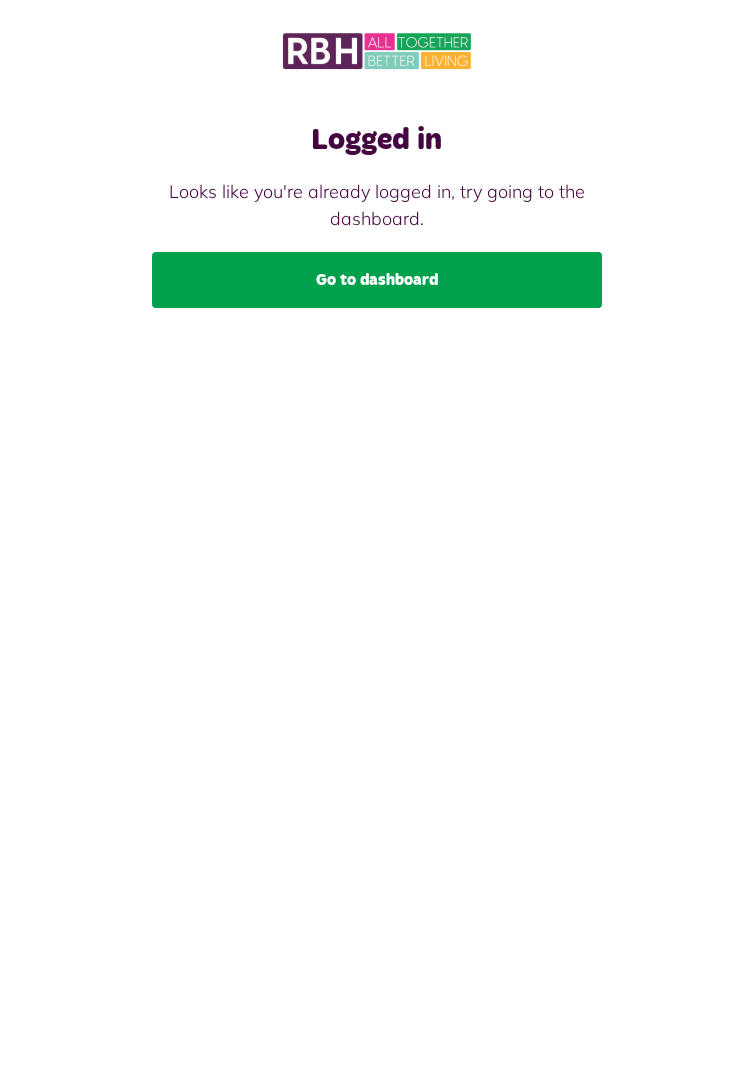 click on "Go to dashboard" at bounding box center [377, 280] 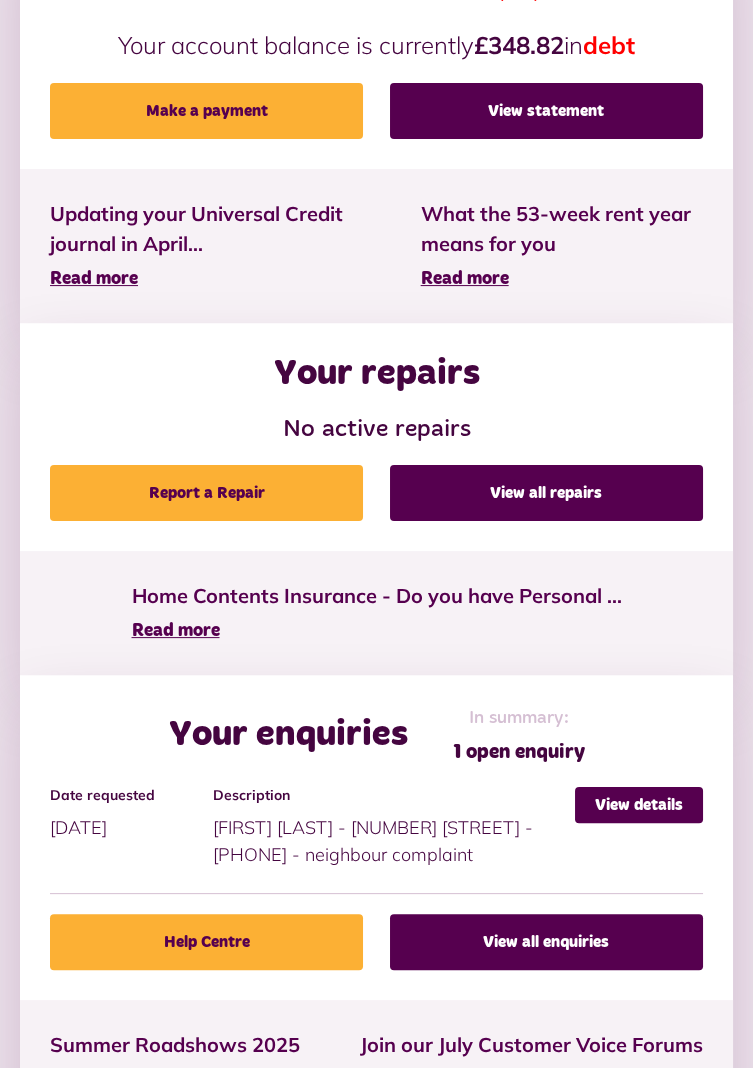 scroll, scrollTop: 830, scrollLeft: 0, axis: vertical 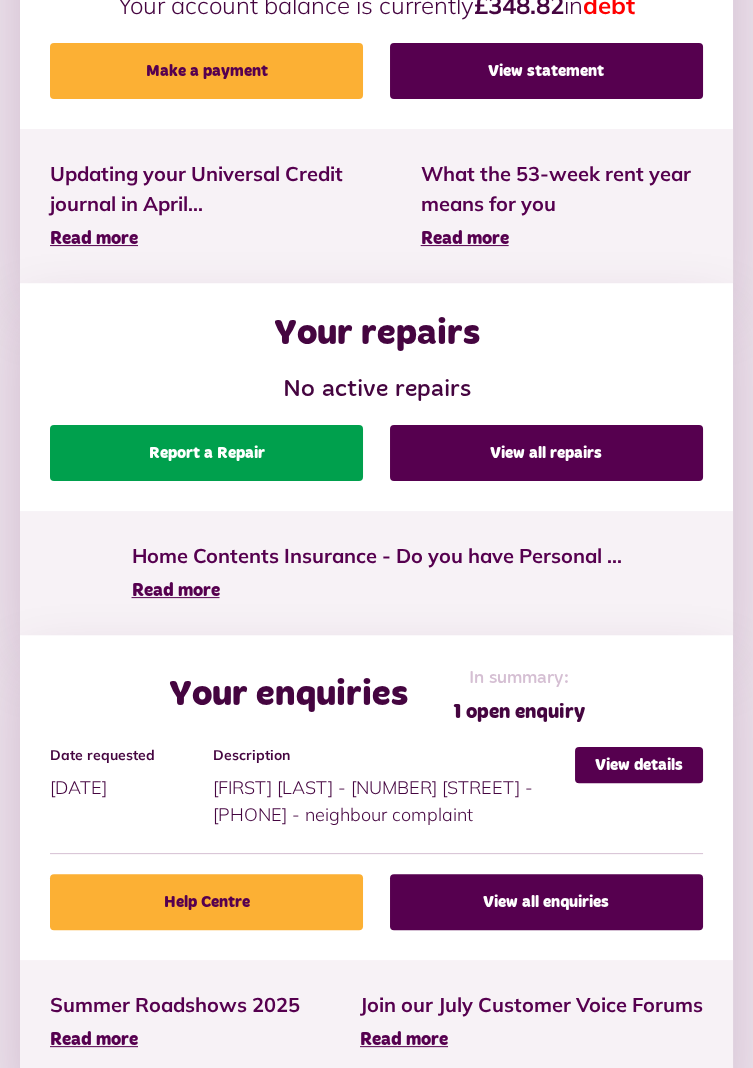 click on "Report a Repair" at bounding box center [206, 453] 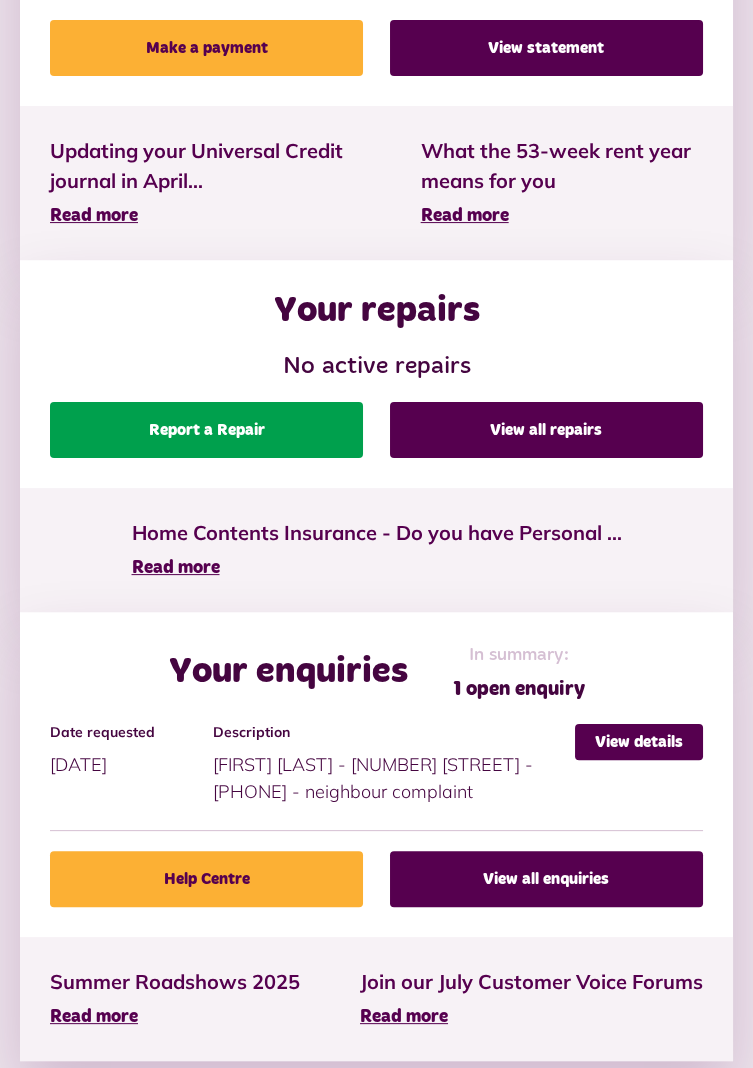 scroll, scrollTop: 890, scrollLeft: 0, axis: vertical 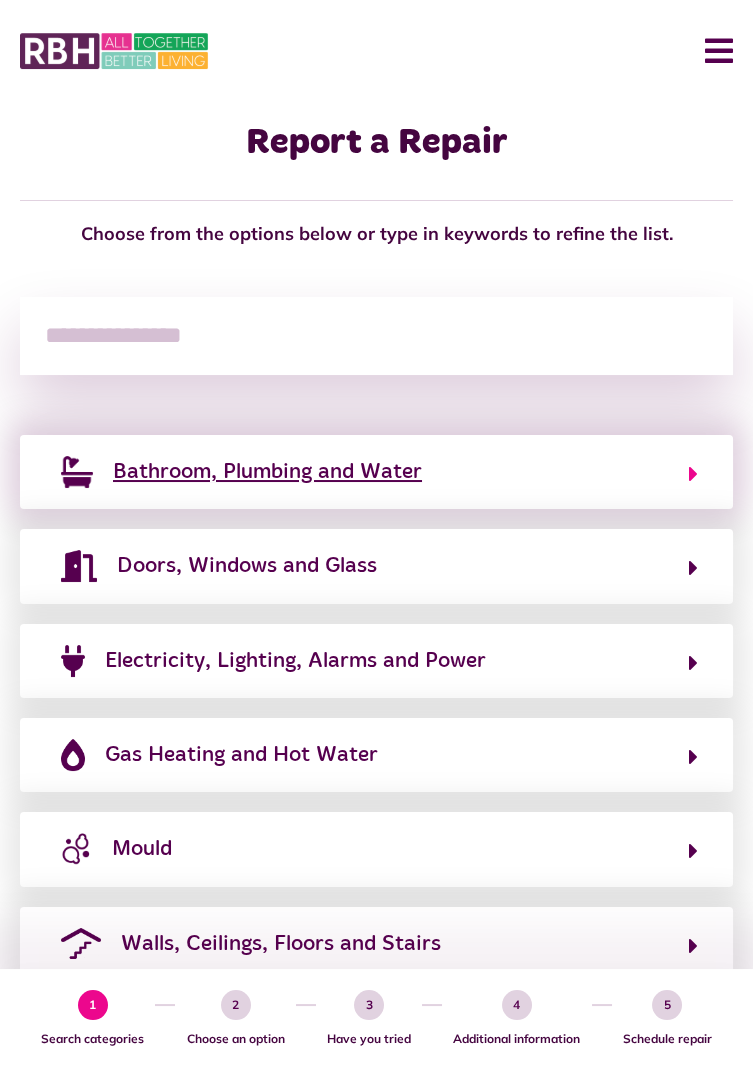 click 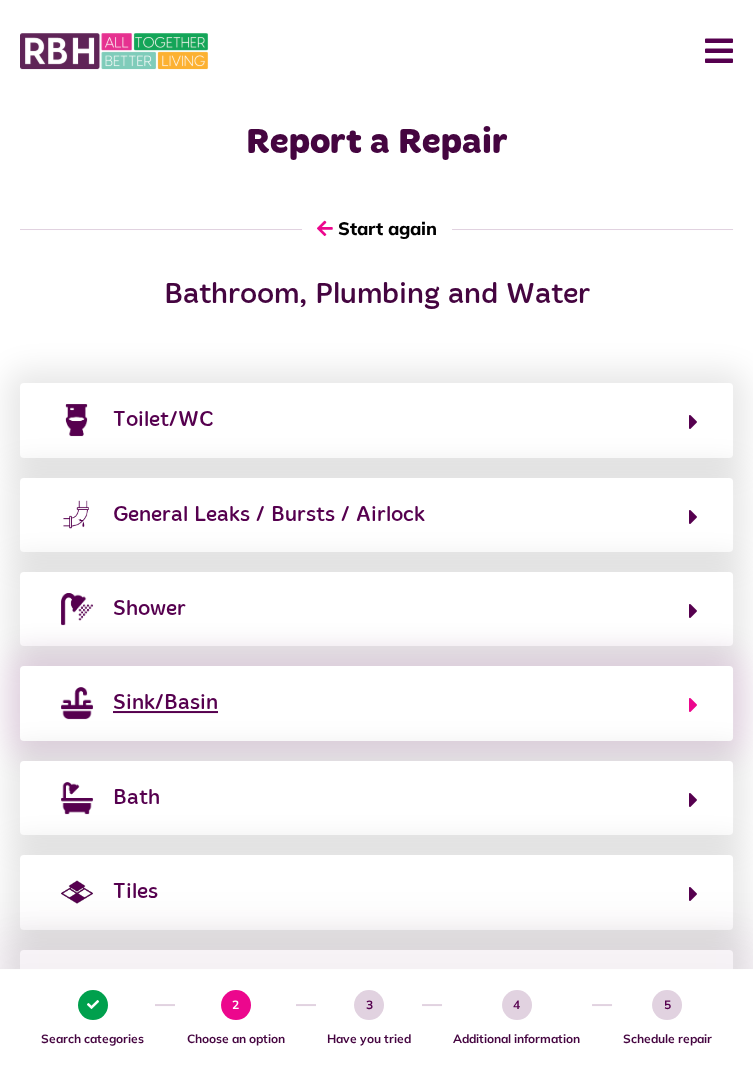 click 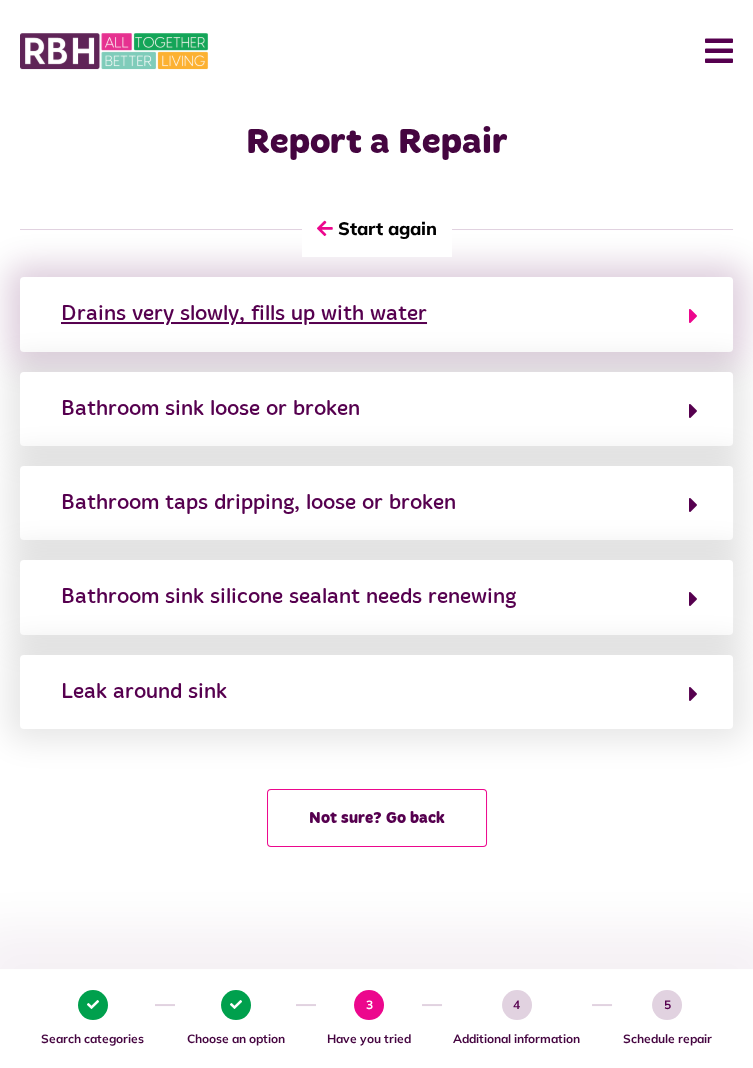 click 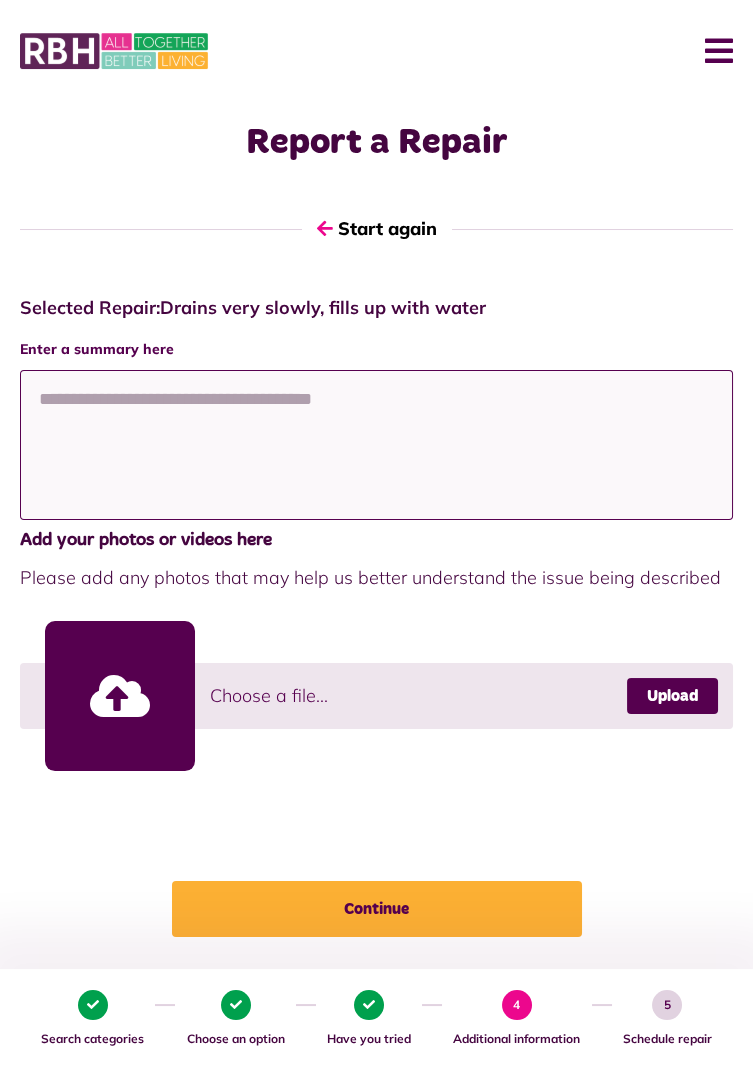 click 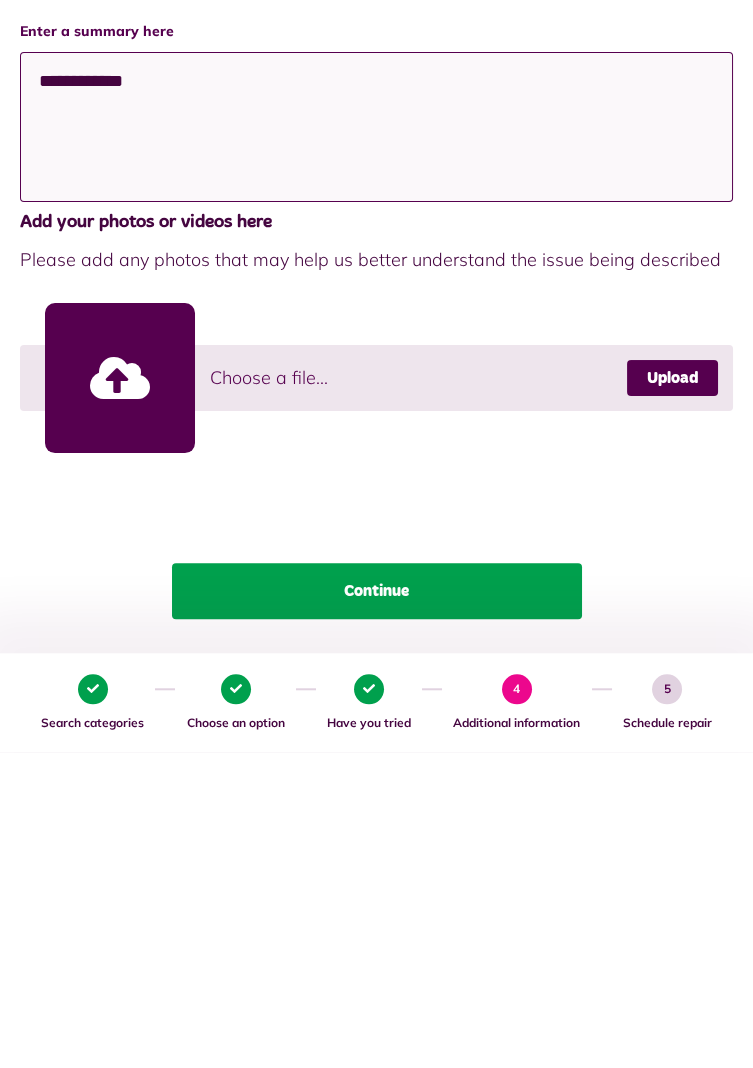 type on "**********" 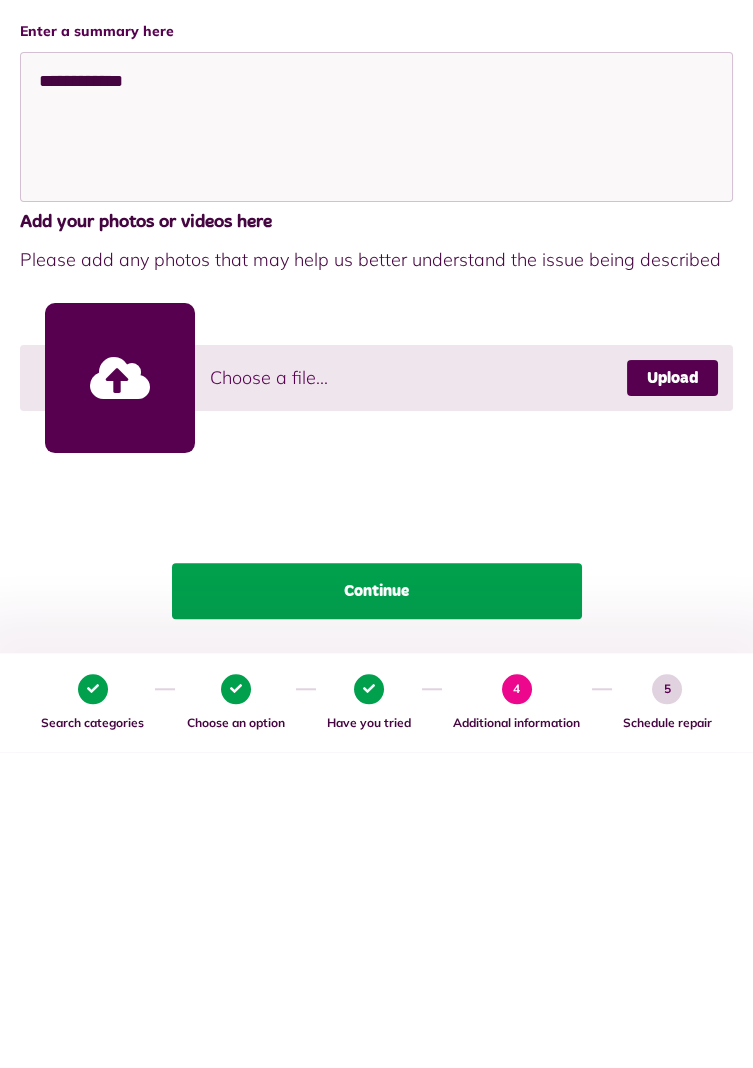 click on "Continue" 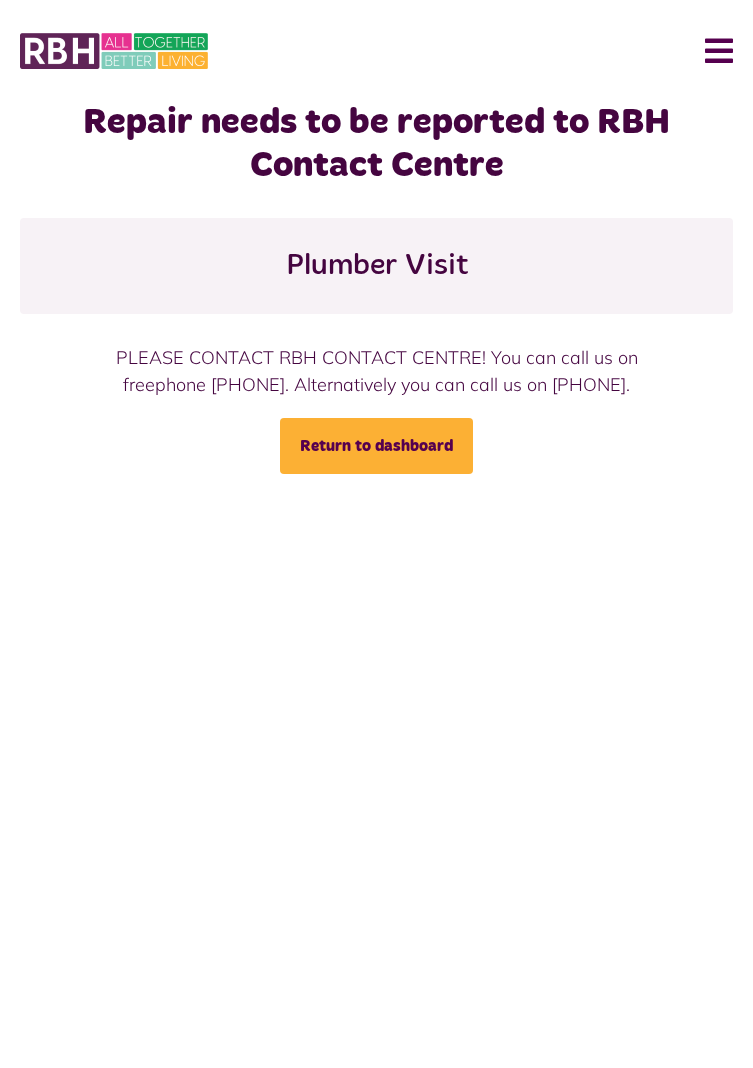 scroll, scrollTop: 0, scrollLeft: 0, axis: both 